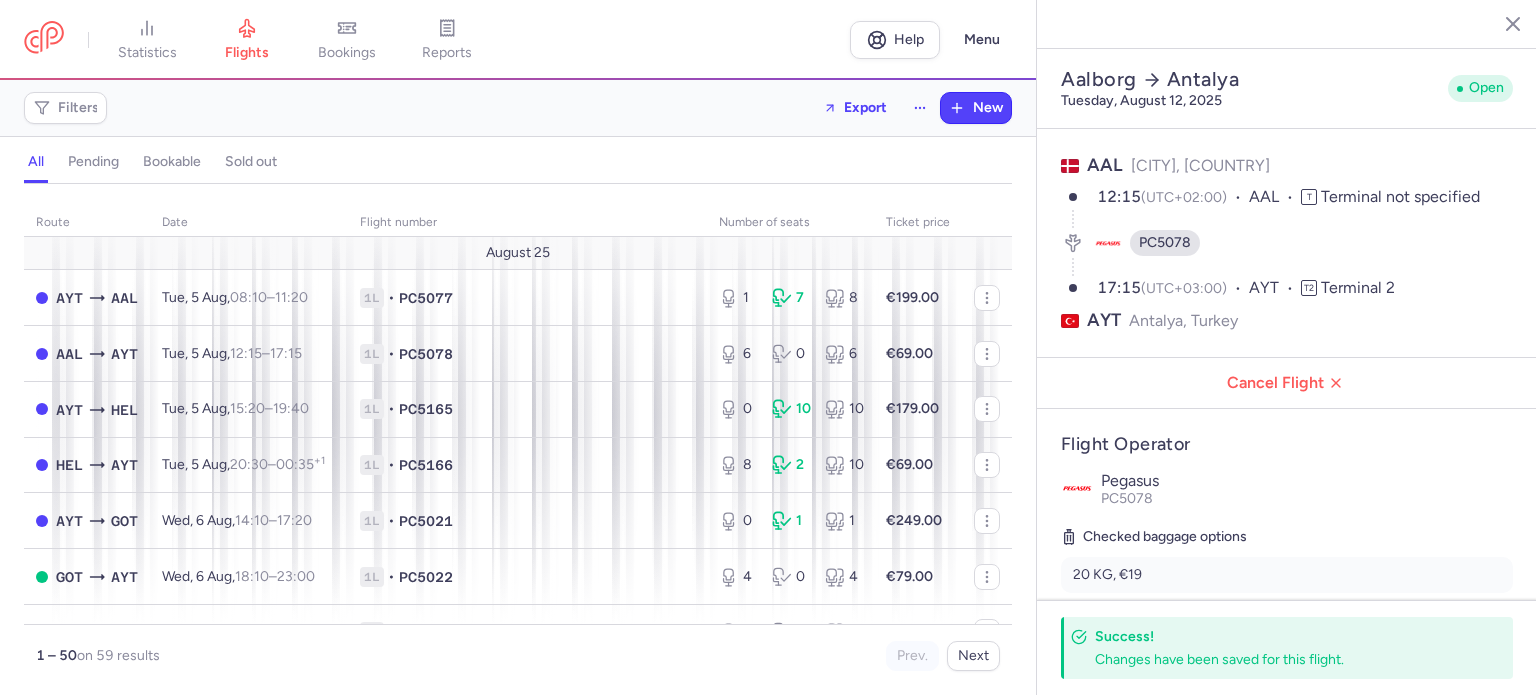 select on "days" 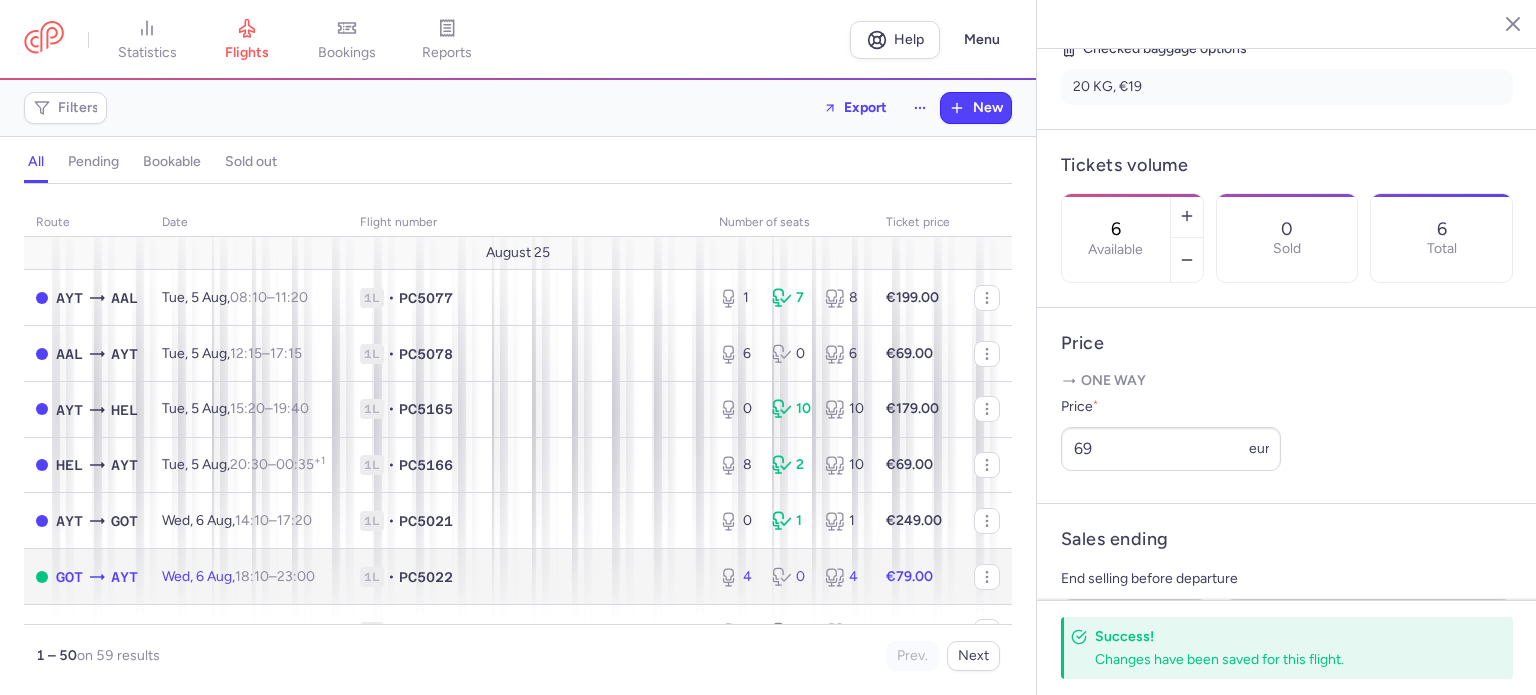 click on "€79.00" at bounding box center (909, 576) 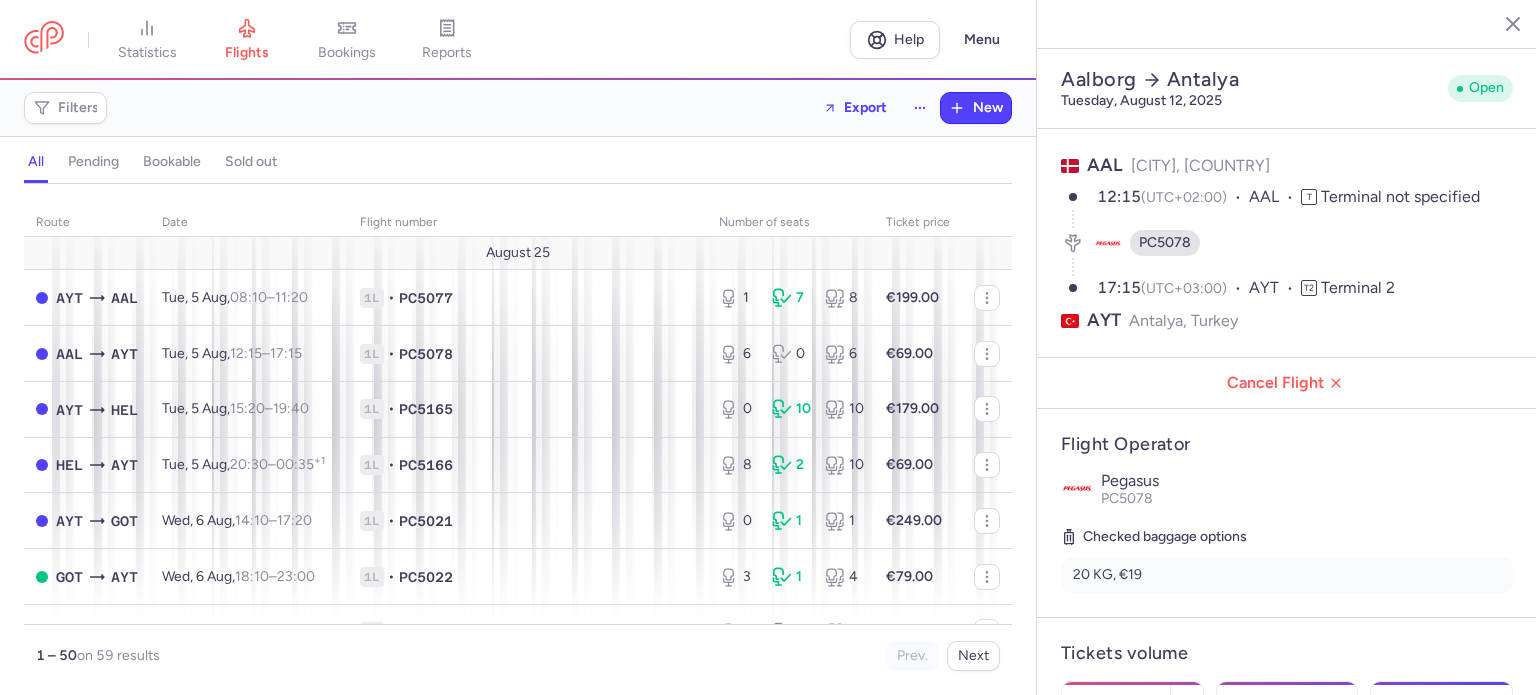 select on "days" 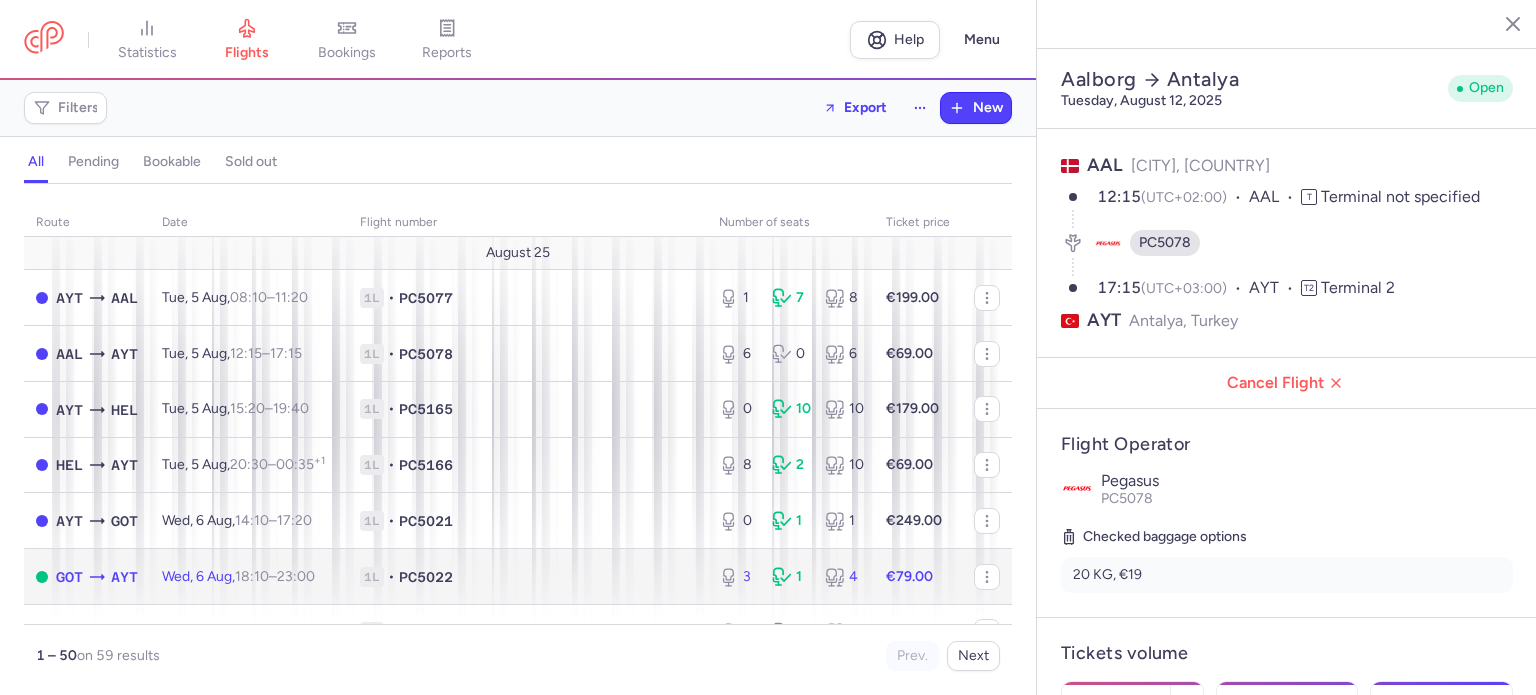 click on "€79.00" at bounding box center (909, 576) 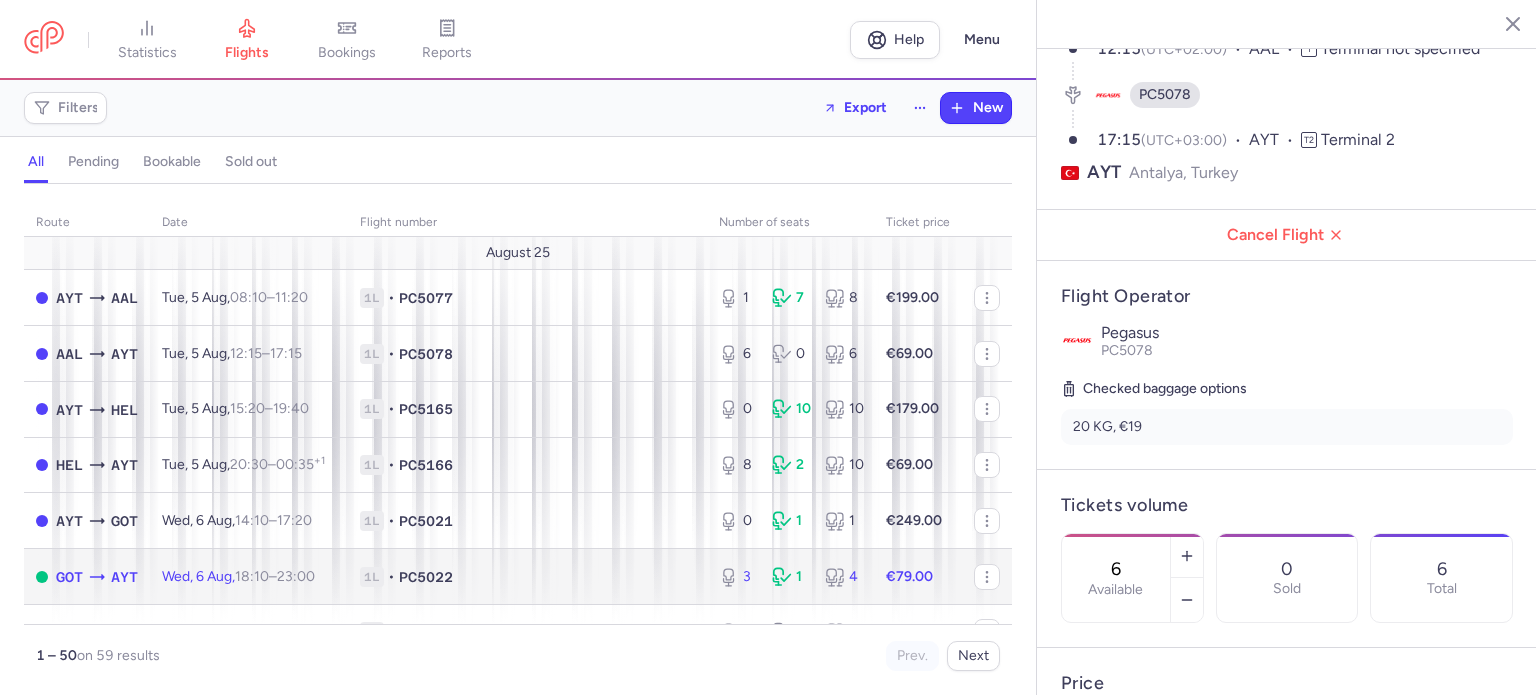 scroll, scrollTop: 160, scrollLeft: 0, axis: vertical 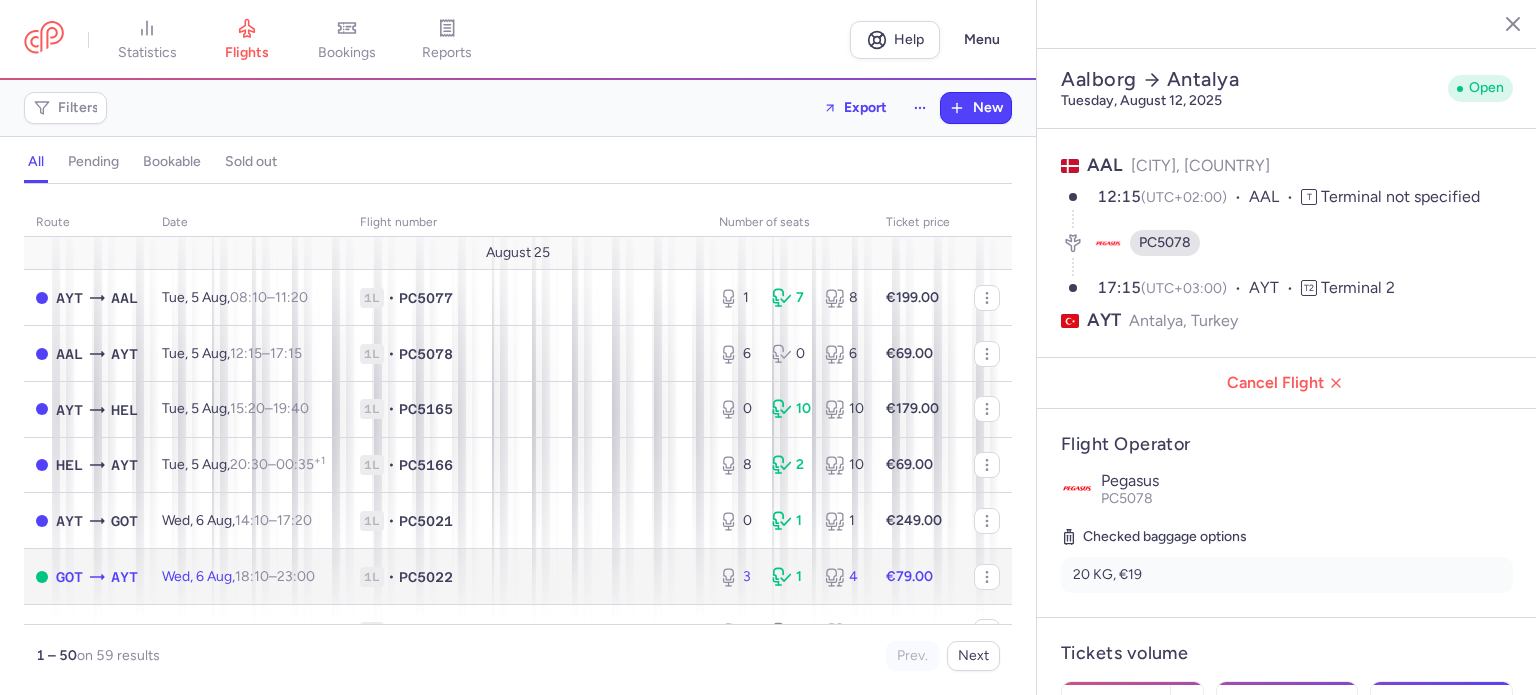 click on "[DAY_OF_WEEK], [DAY] [MONTH], [YEAR],  [TIME]  –  [TIME]  +0" at bounding box center (238, 576) 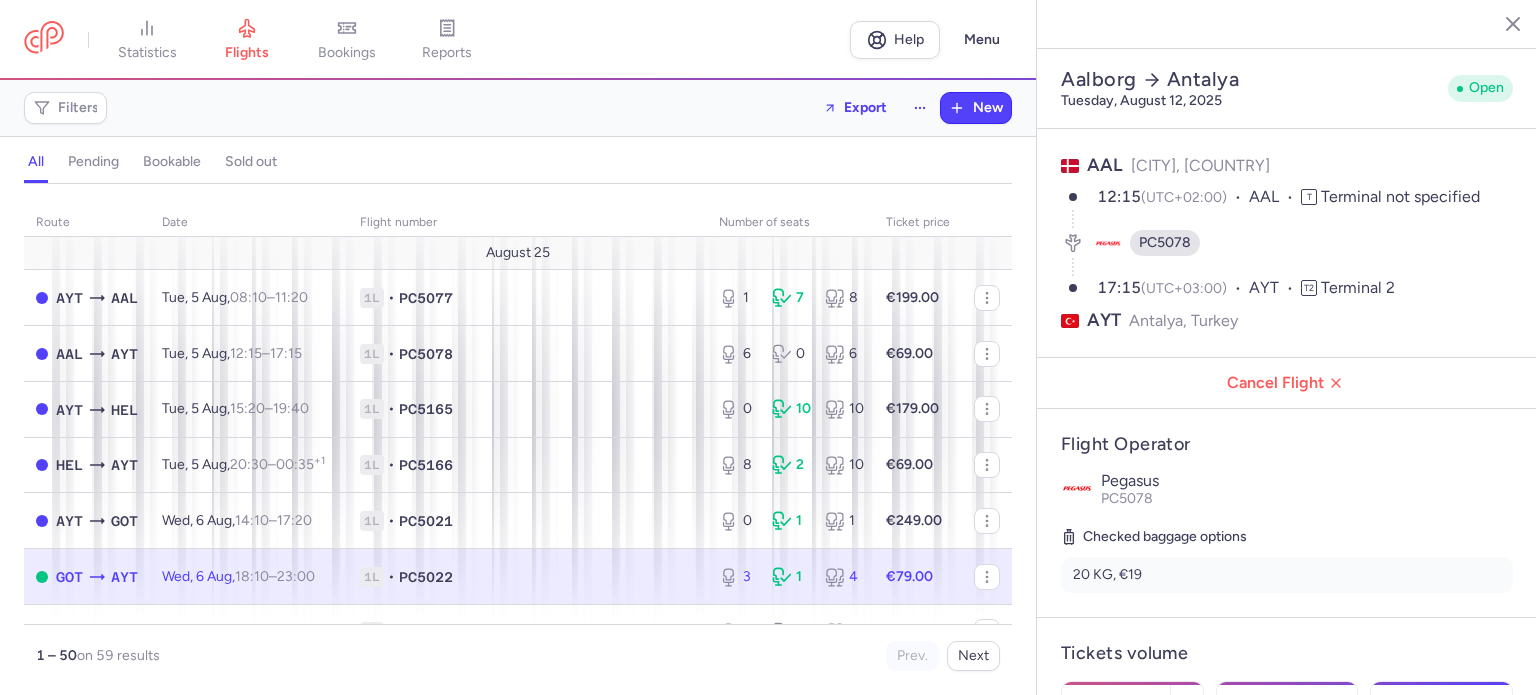 type on "3" 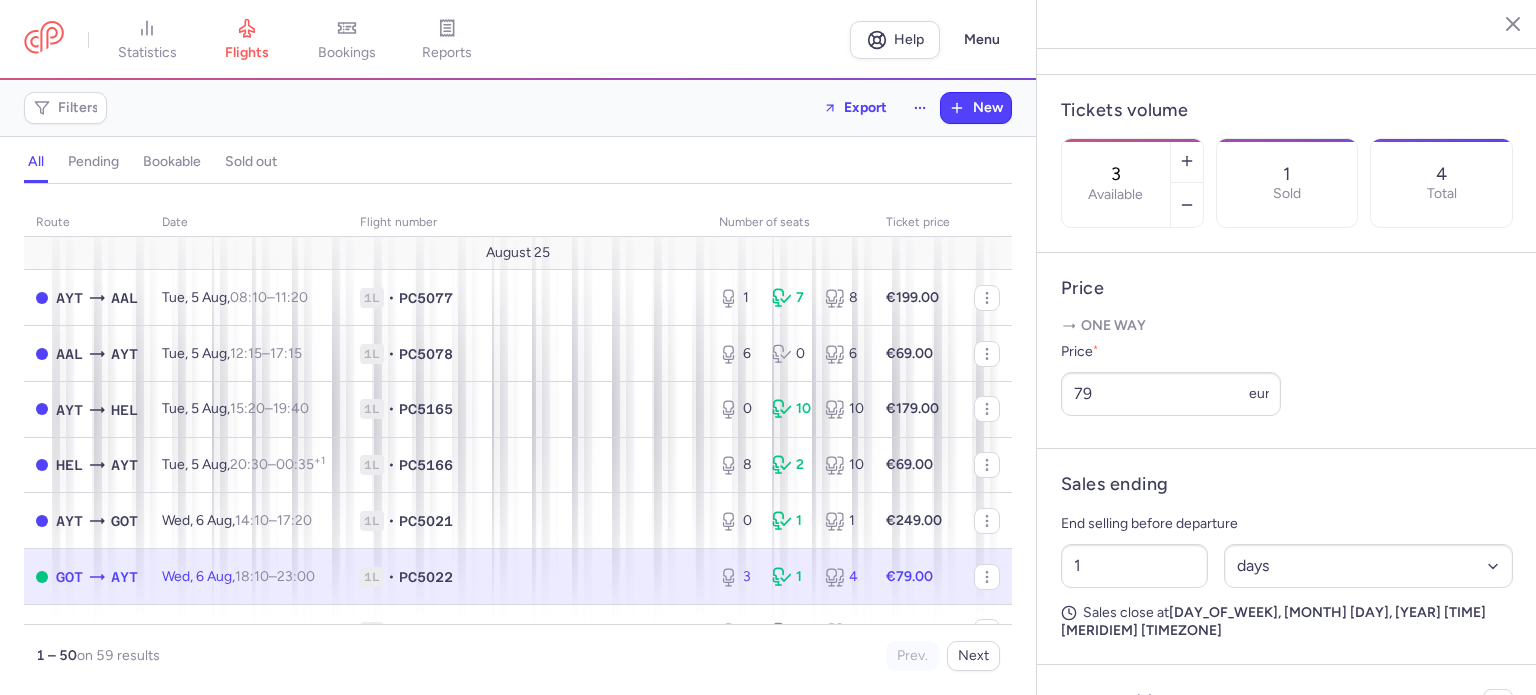 scroll, scrollTop: 560, scrollLeft: 0, axis: vertical 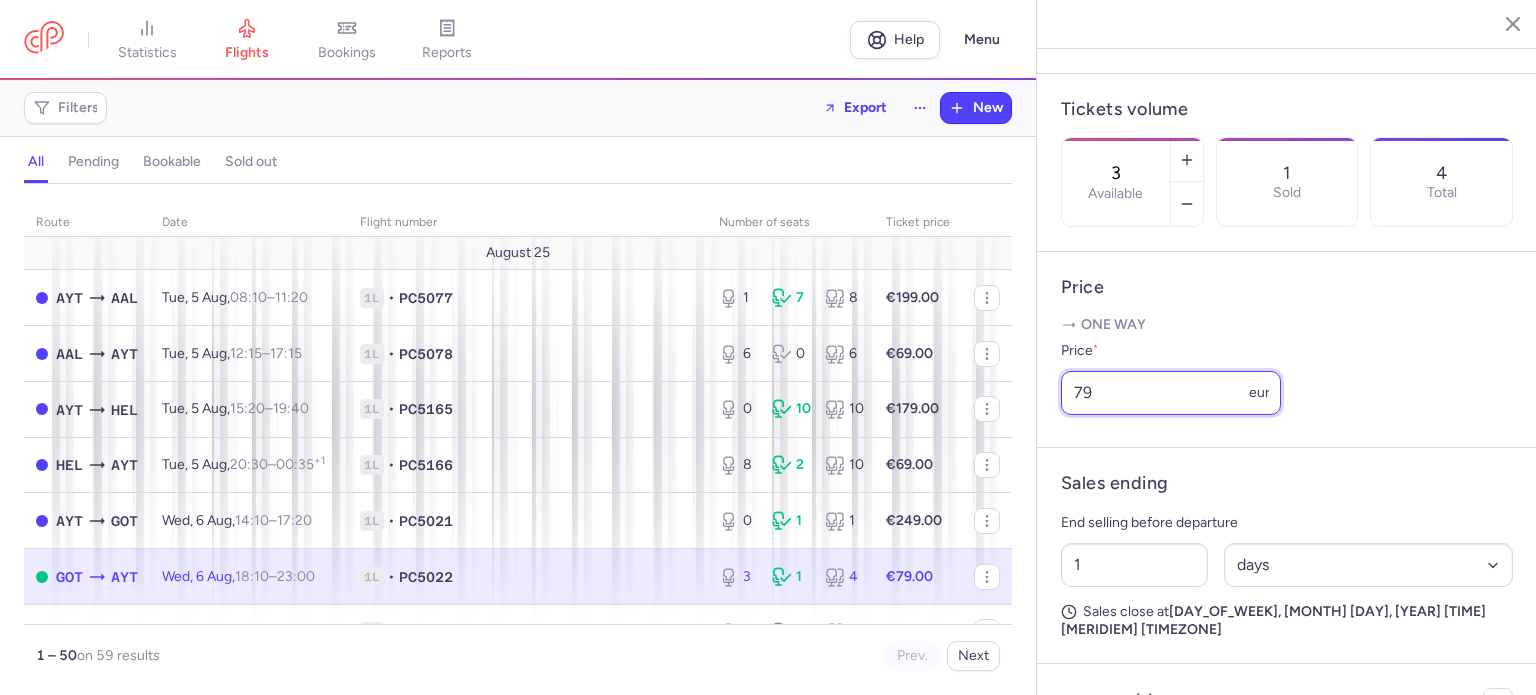 click on "79" at bounding box center (1171, 393) 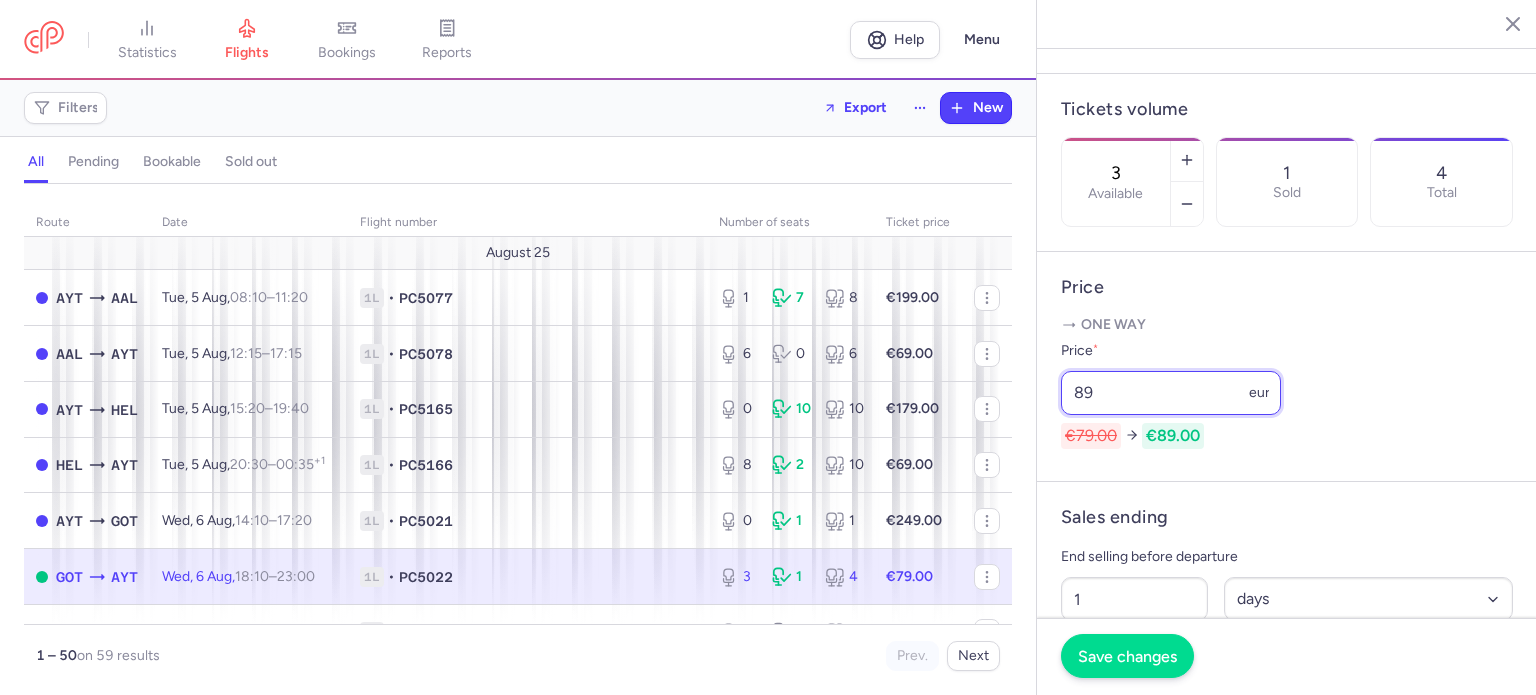 type on "89" 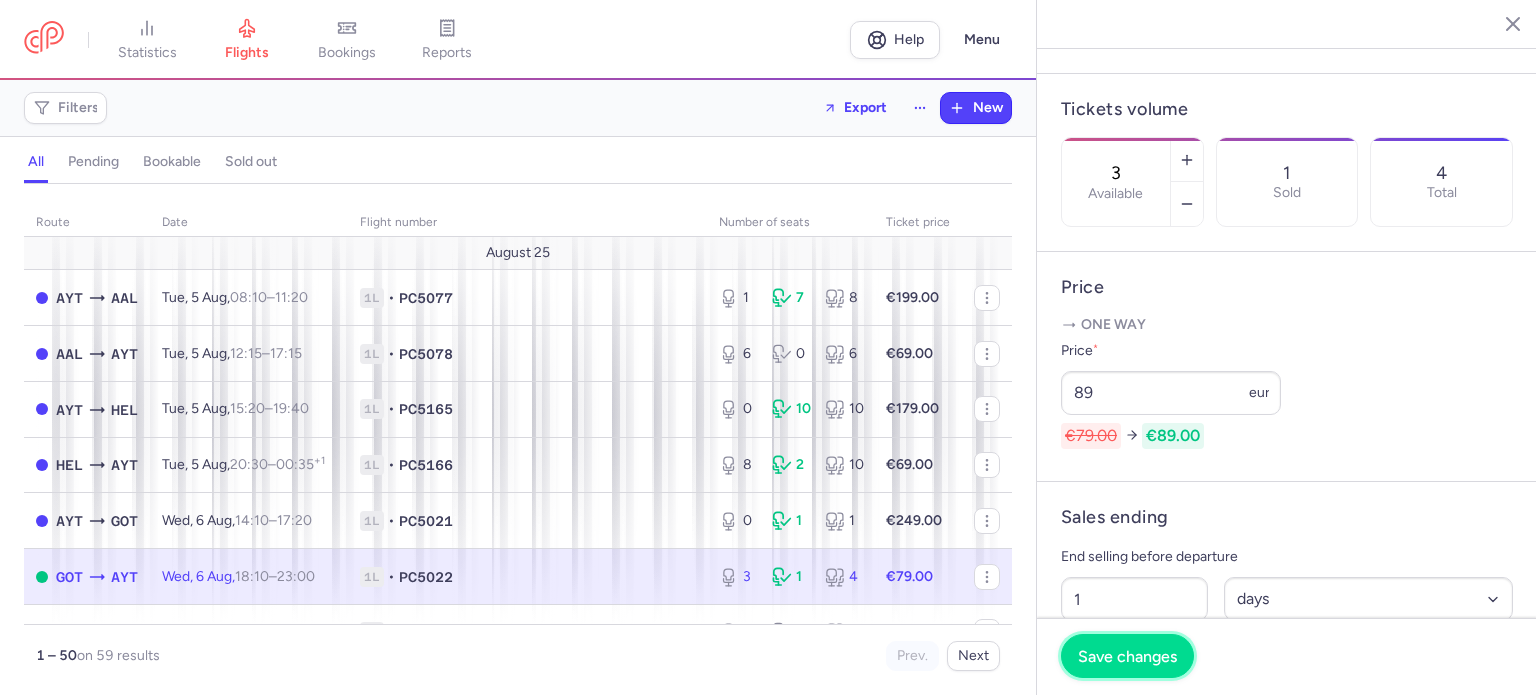 click on "Save changes" at bounding box center [1127, 656] 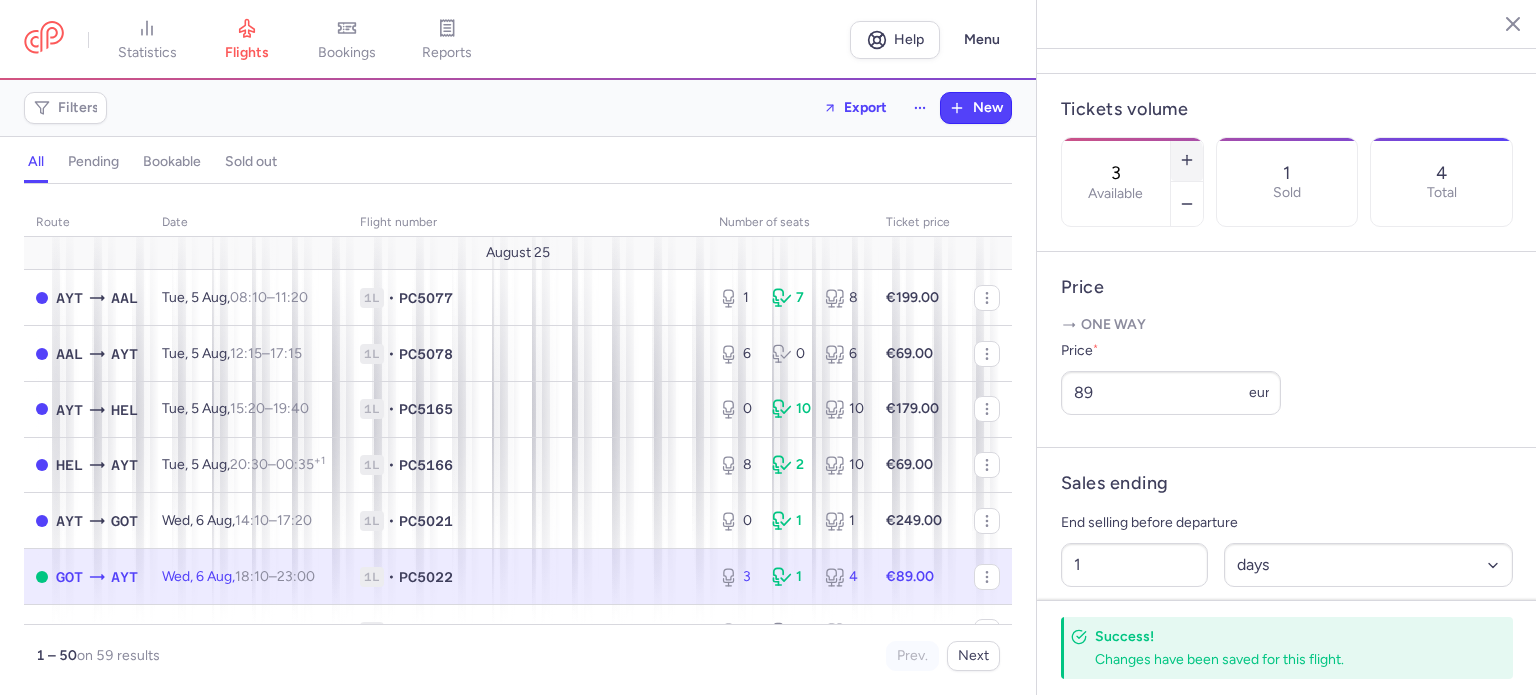 click 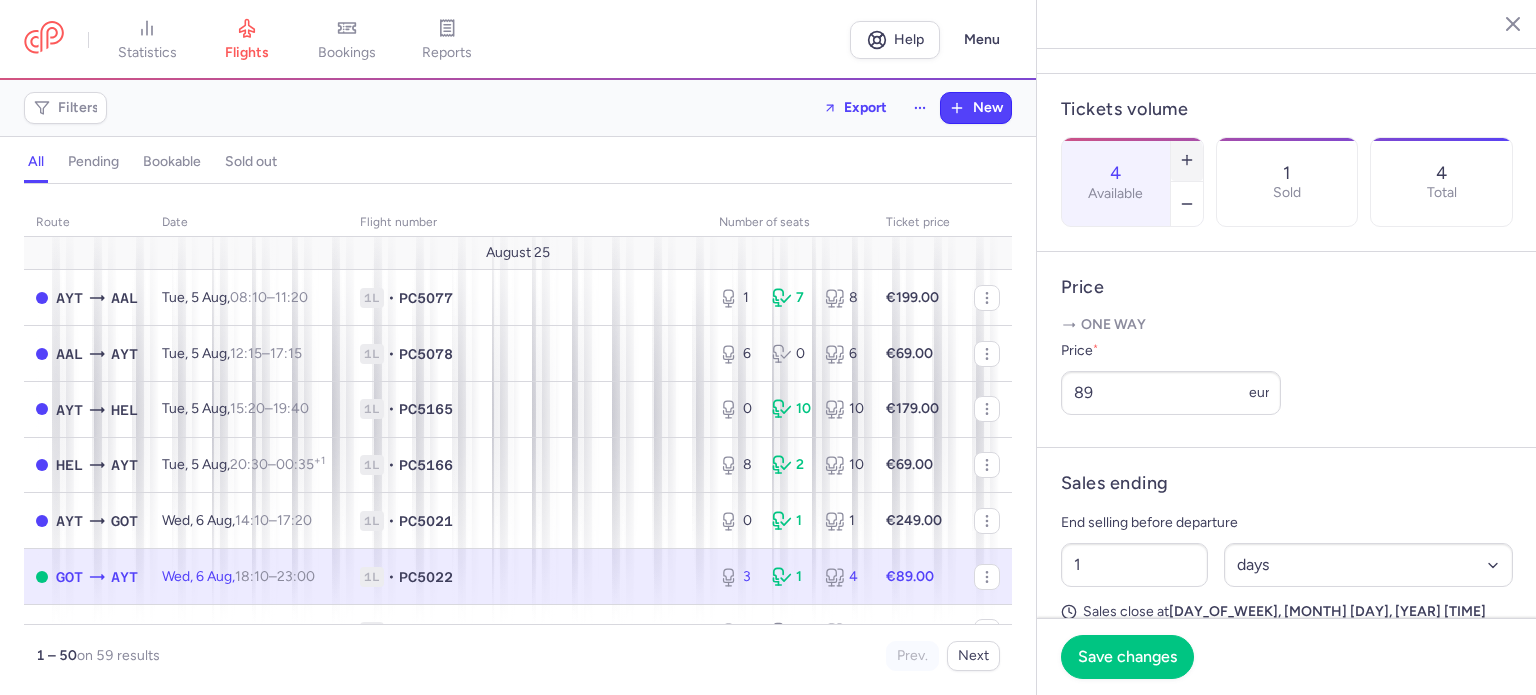 click 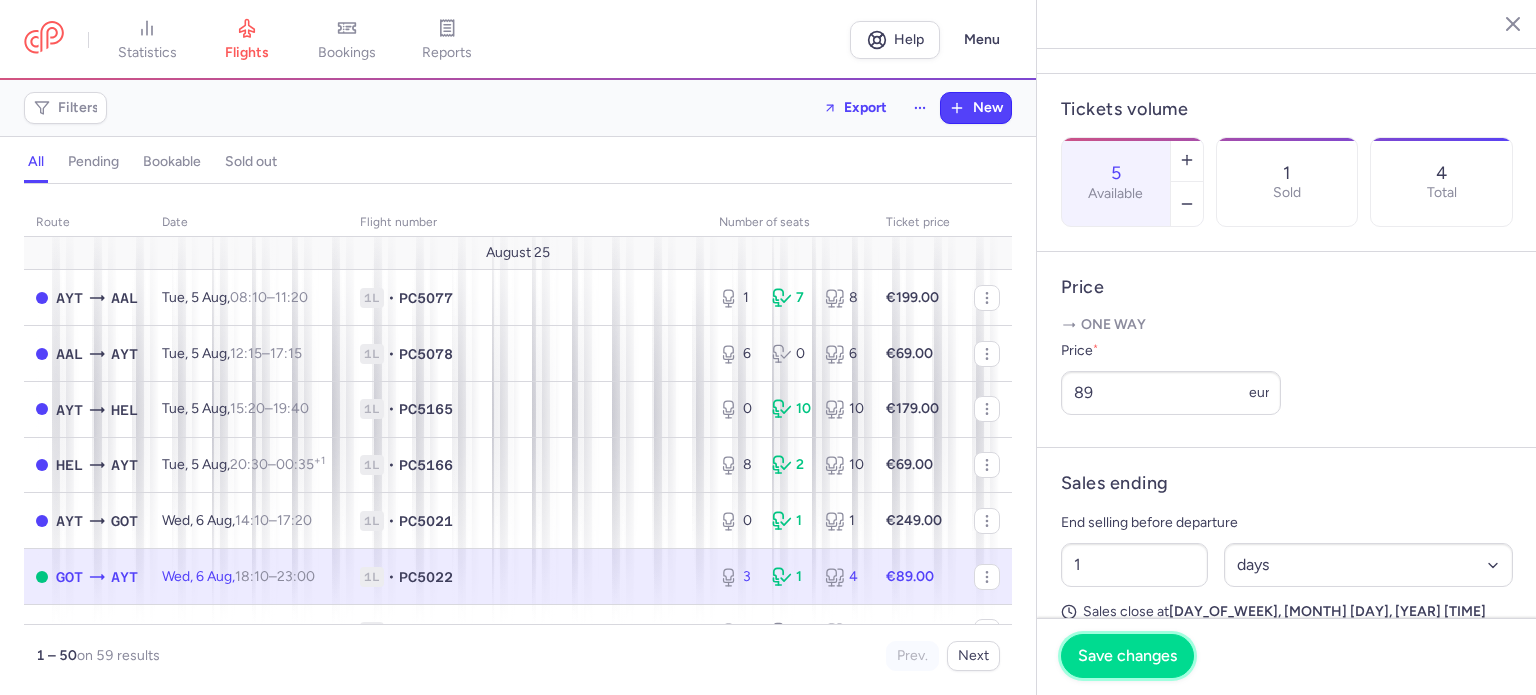 click on "Save changes" at bounding box center (1127, 656) 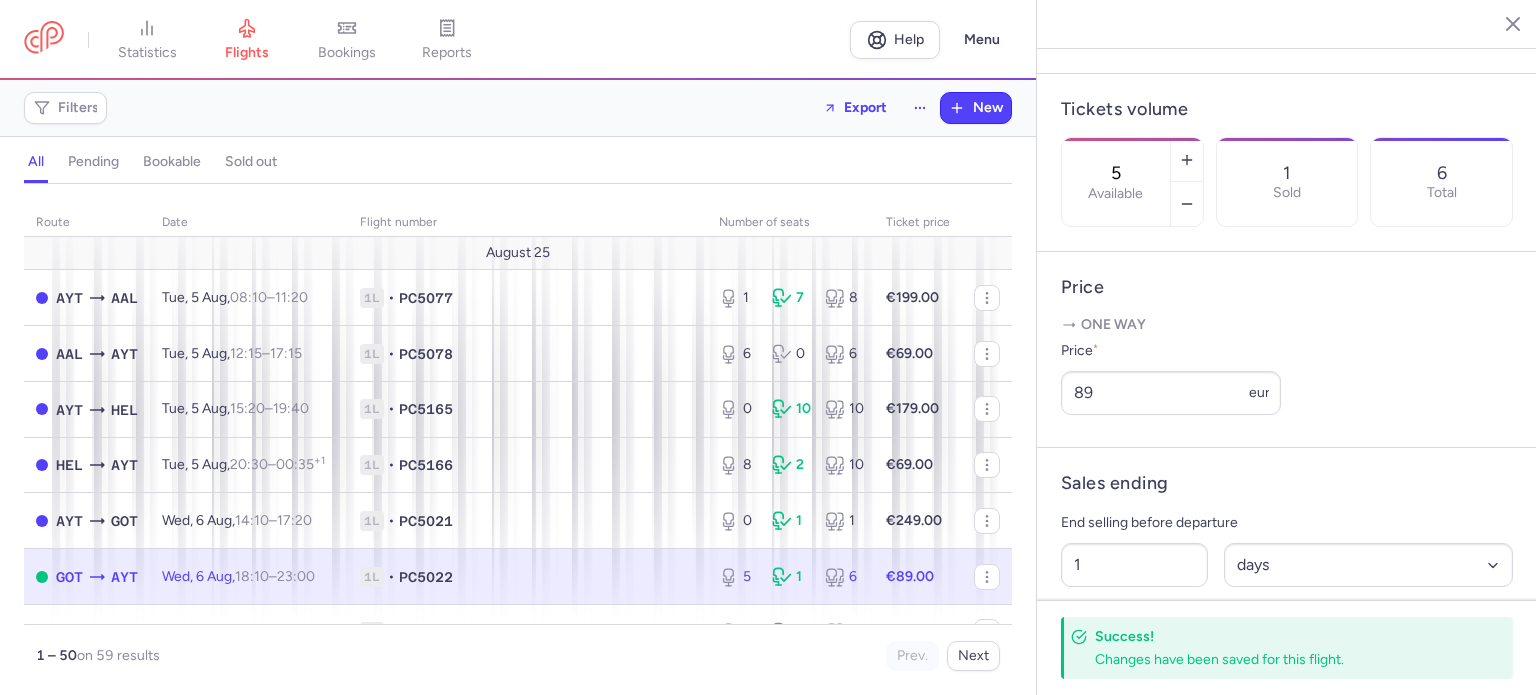 scroll, scrollTop: 830, scrollLeft: 0, axis: vertical 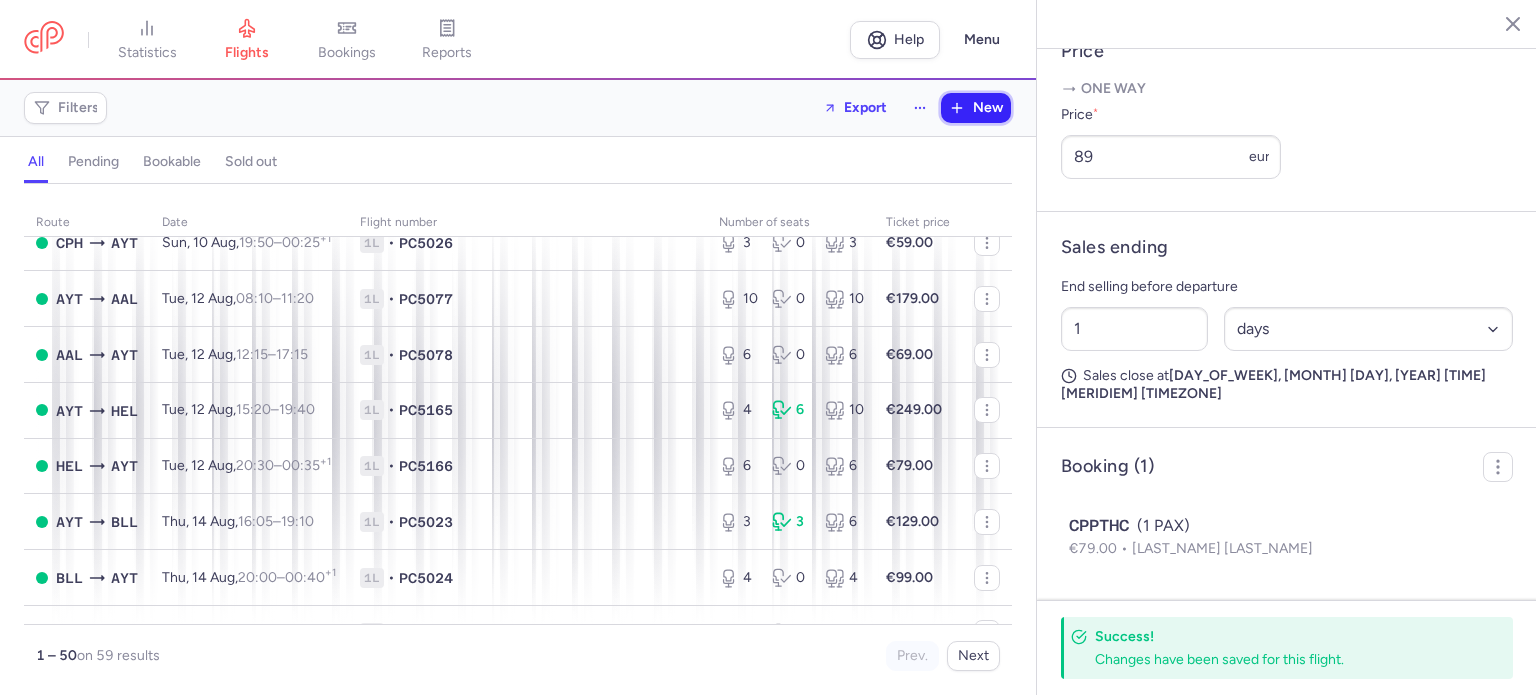 click on "New" at bounding box center (976, 108) 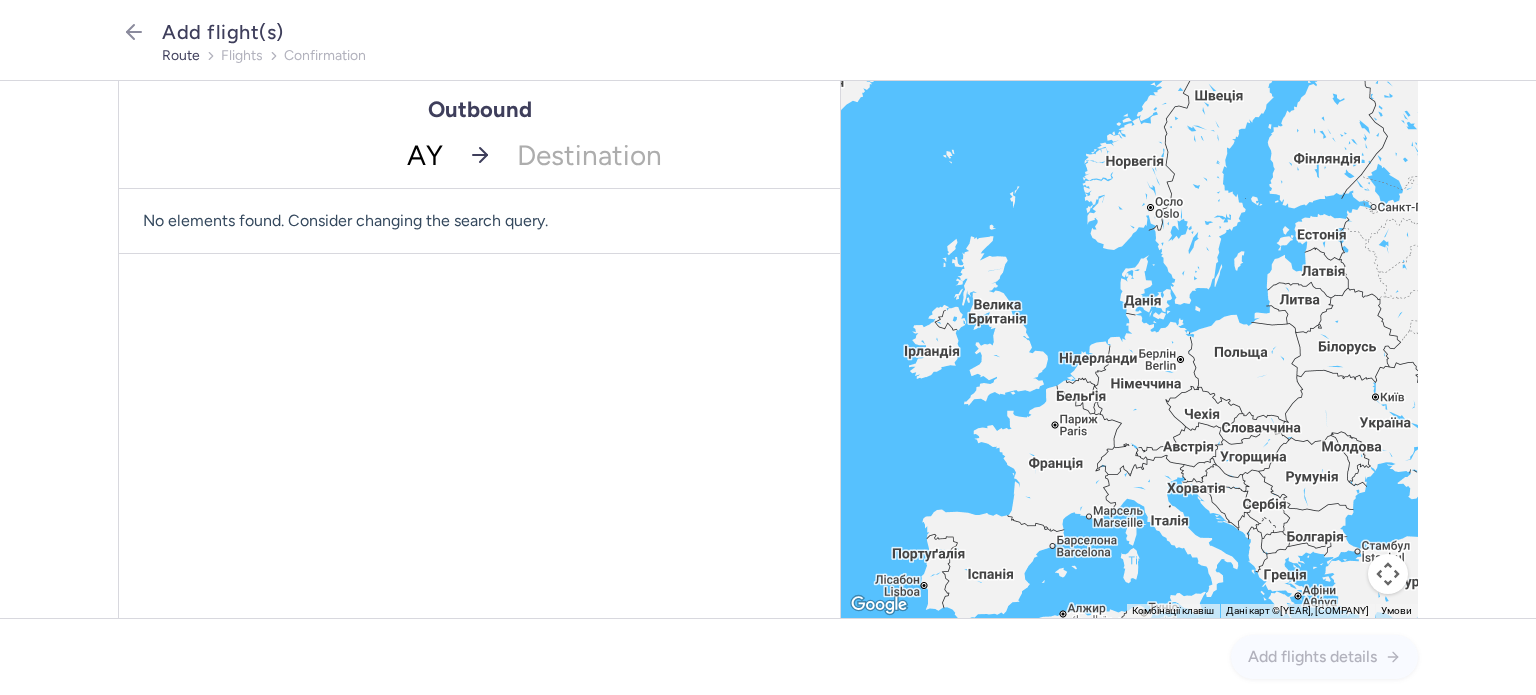 type on "AYT" 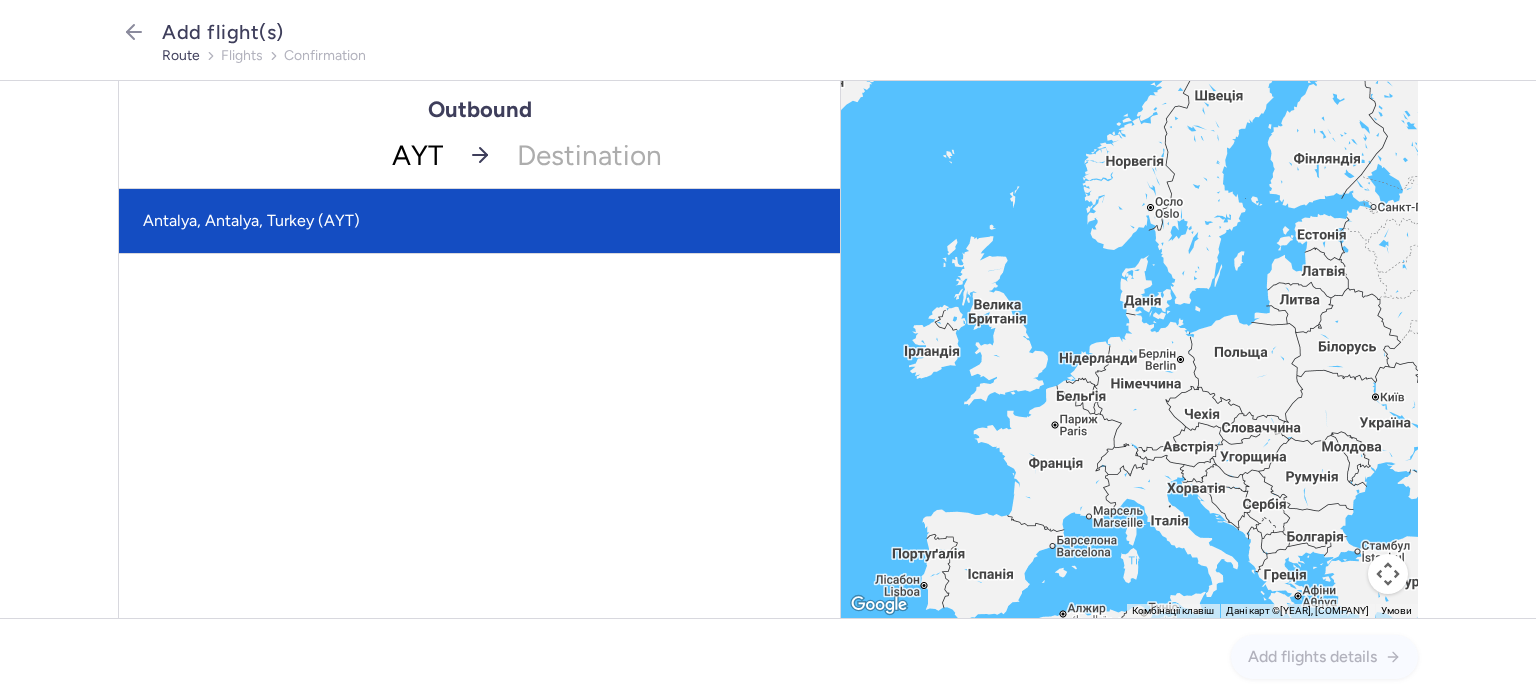 click on "Antalya, Antalya, Turkey (AYT)" at bounding box center [479, 221] 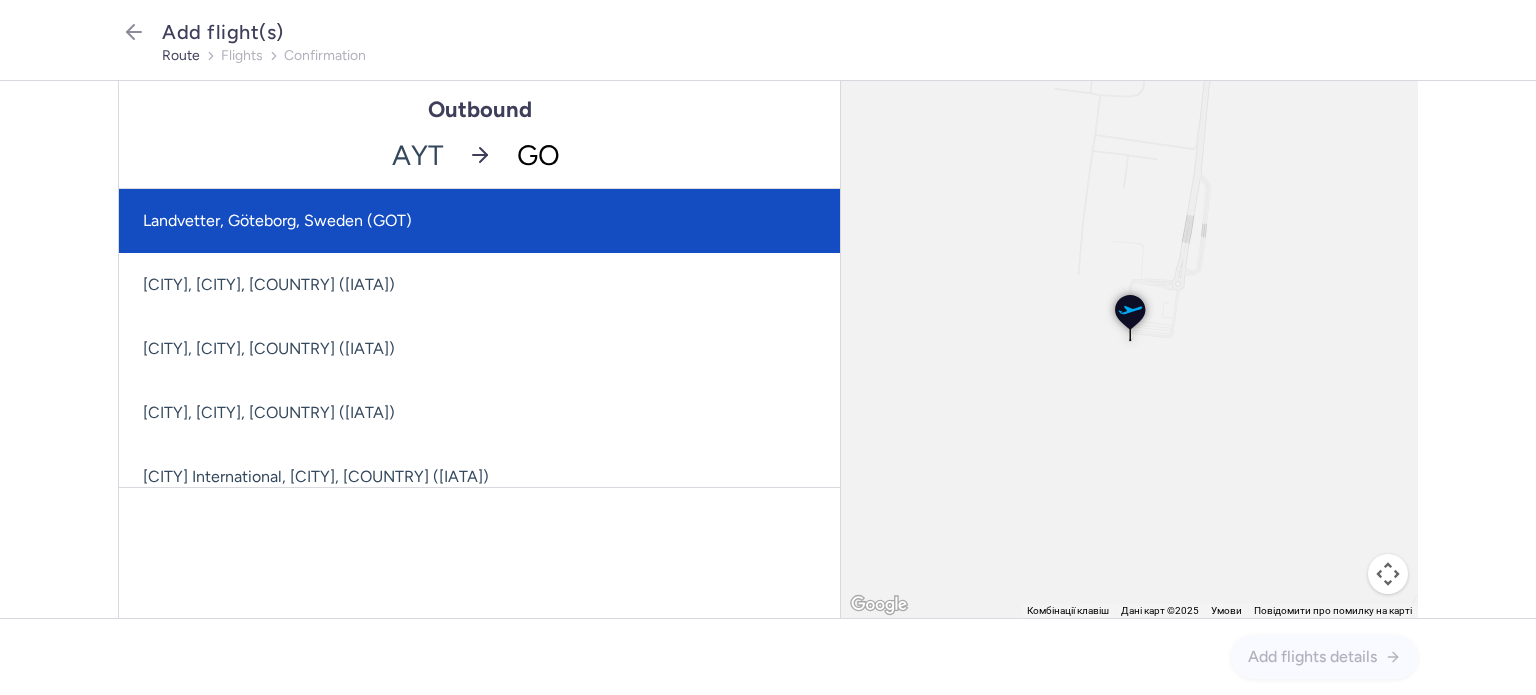 type on "GOT" 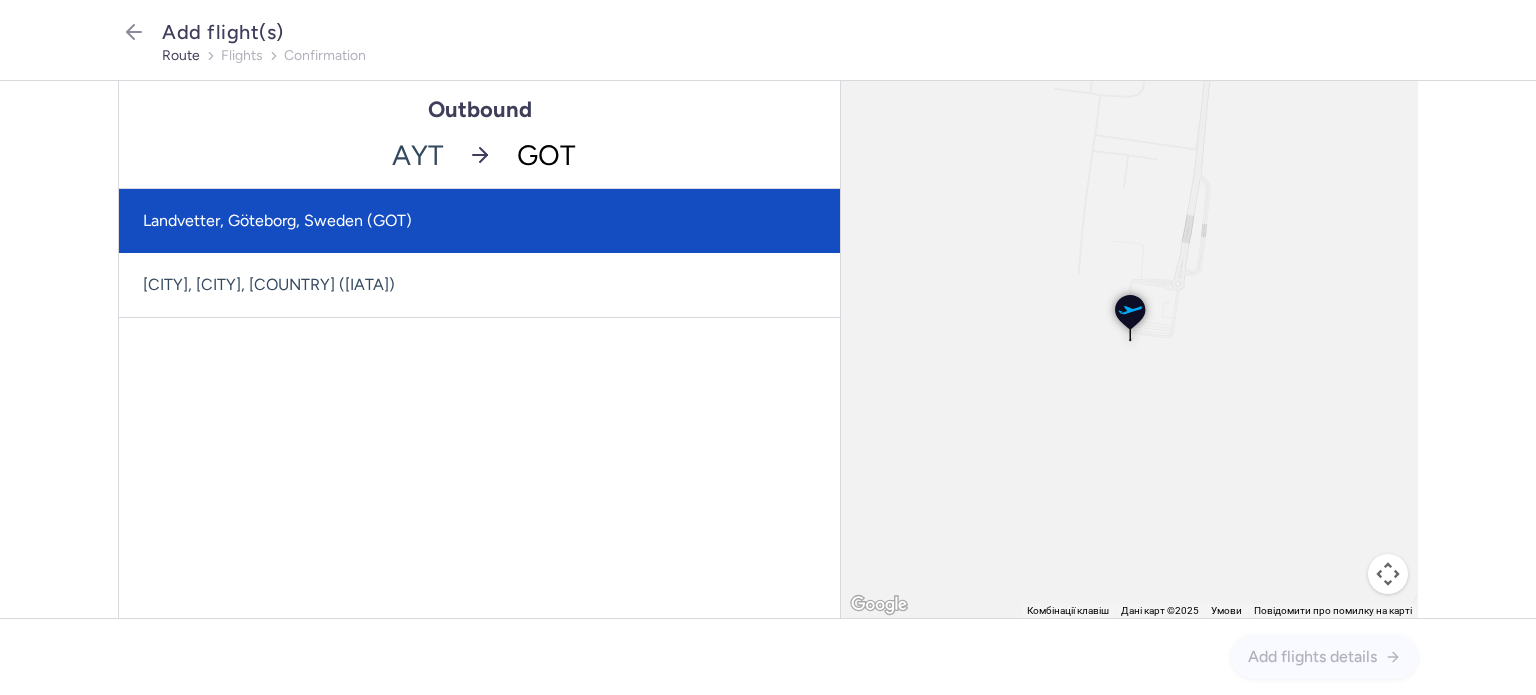 click on "Landvetter, Göteborg, Sweden (GOT)" 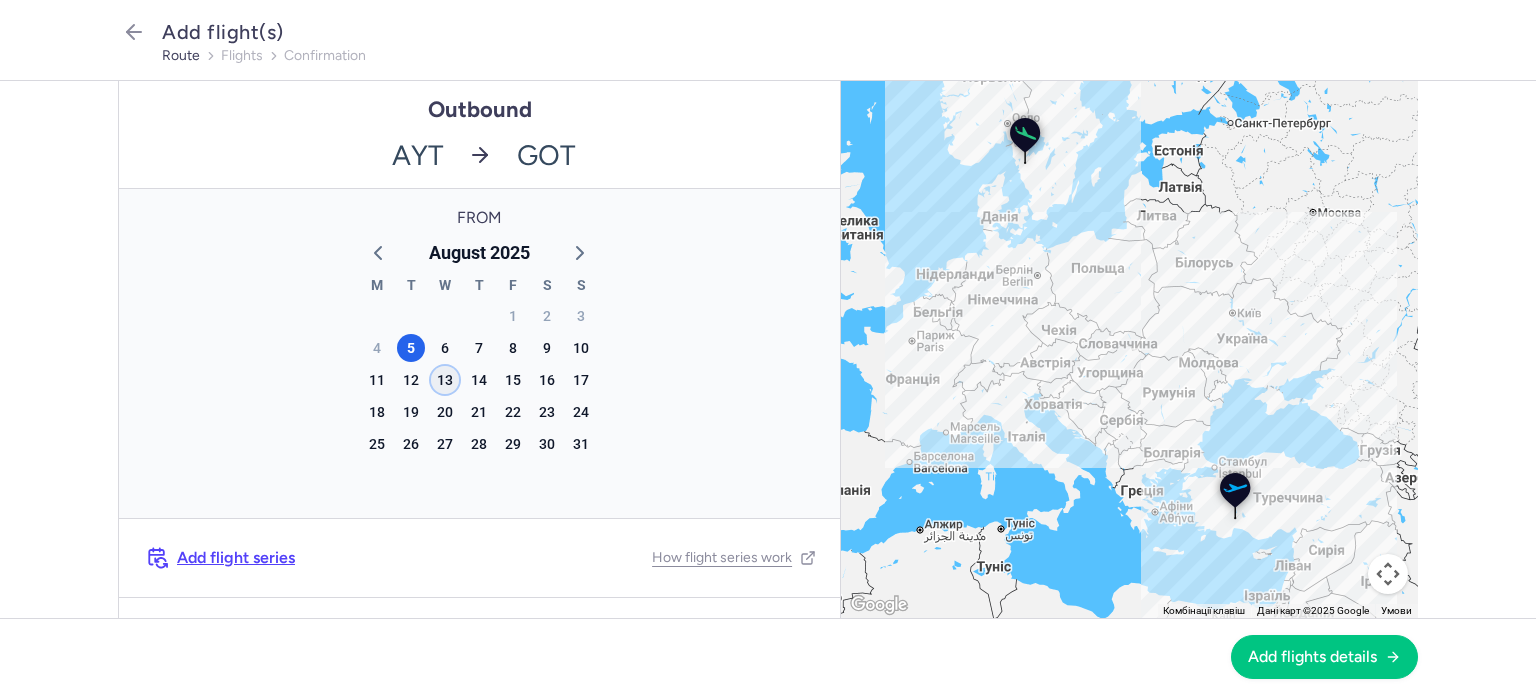 click on "13" 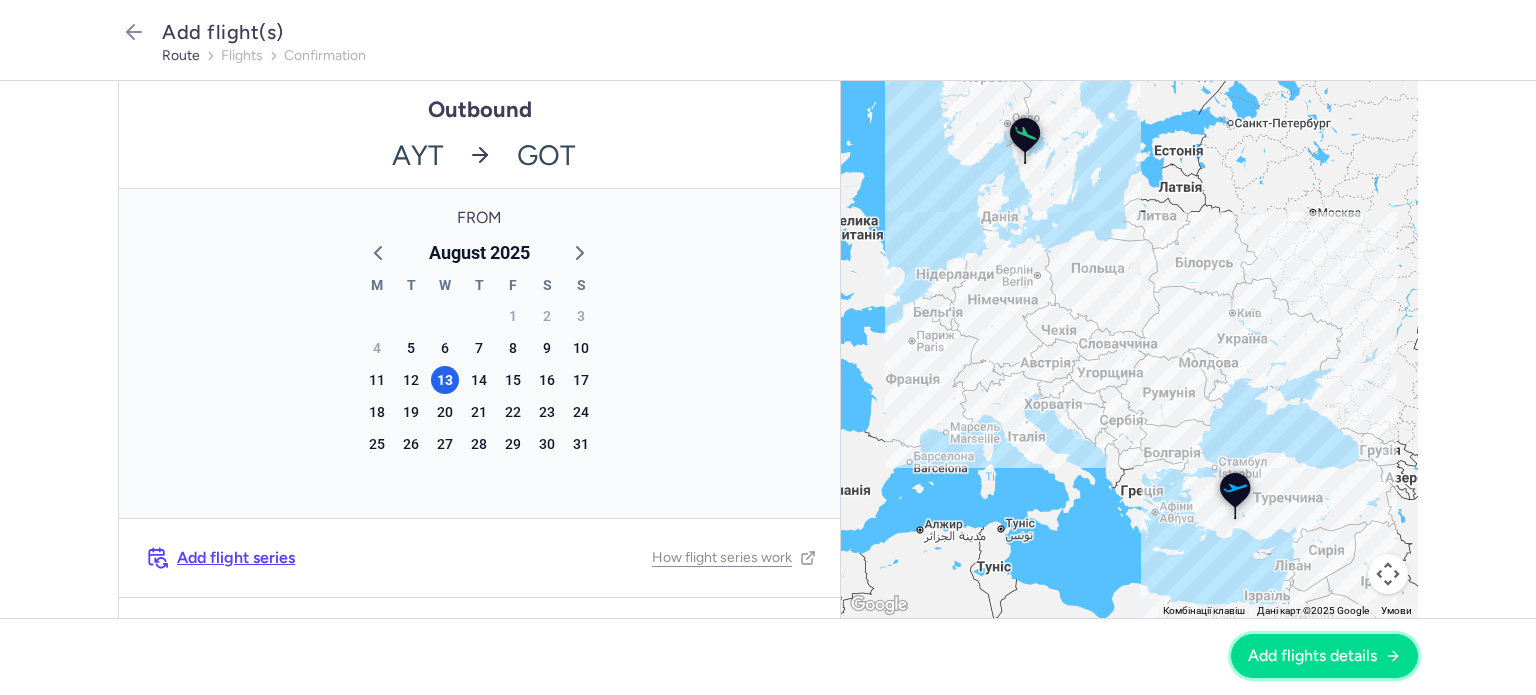click on "Add flights details" at bounding box center [1312, 656] 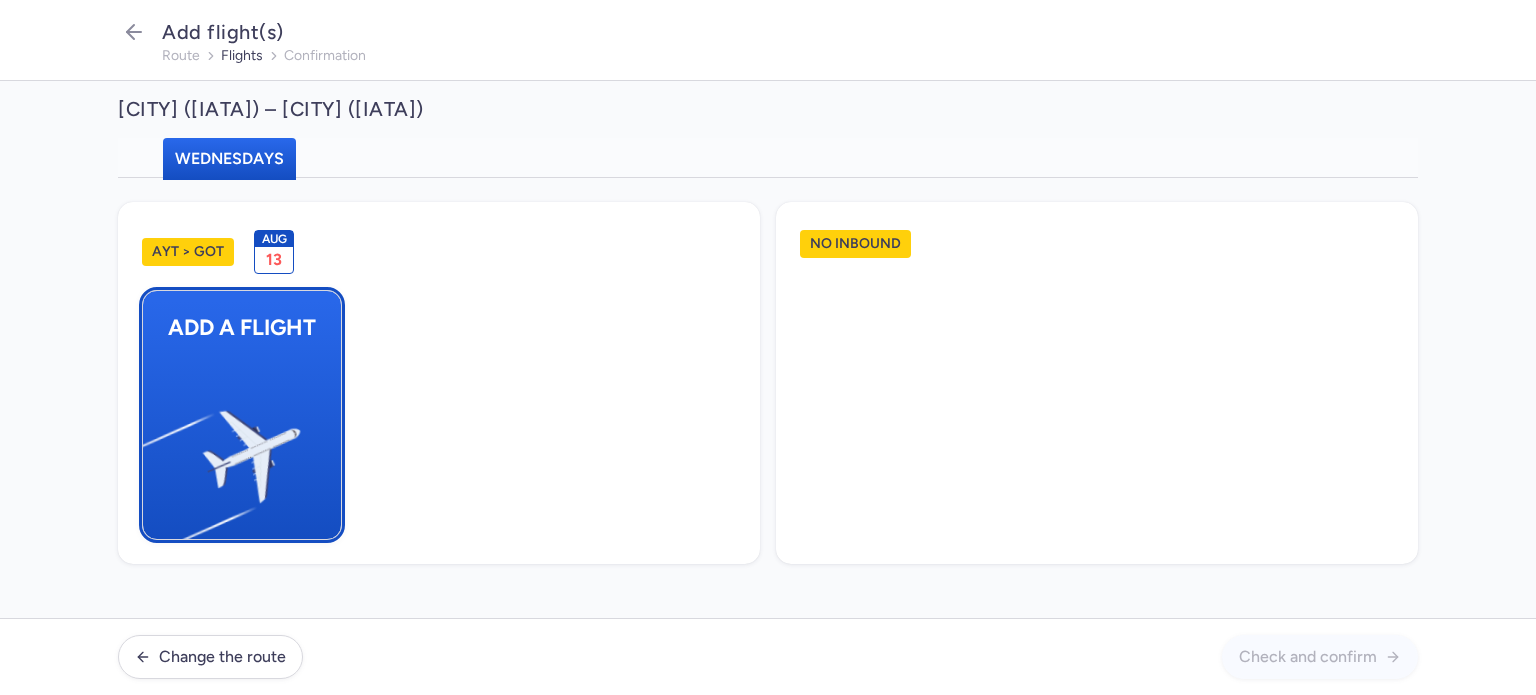 click on "Add a flight" at bounding box center [242, 415] 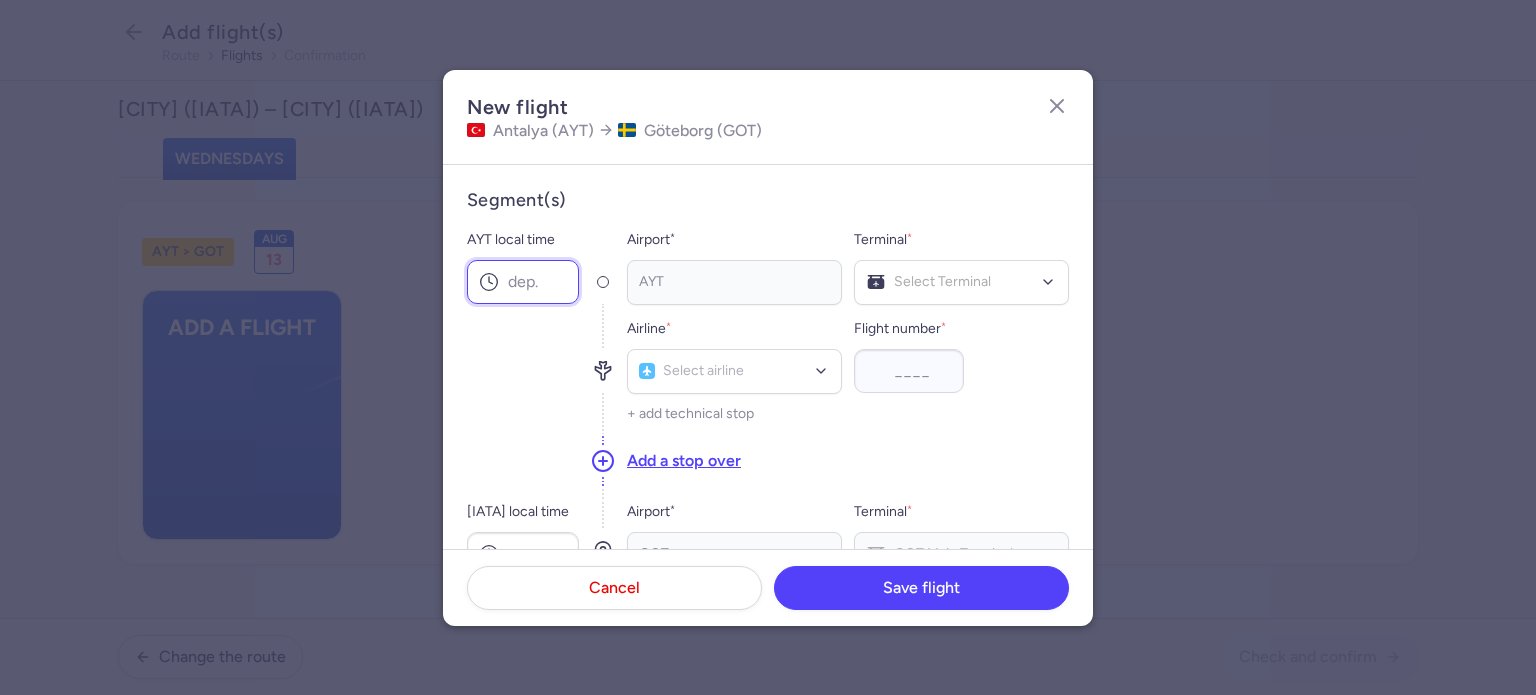 click on "AYT local time" at bounding box center [523, 282] 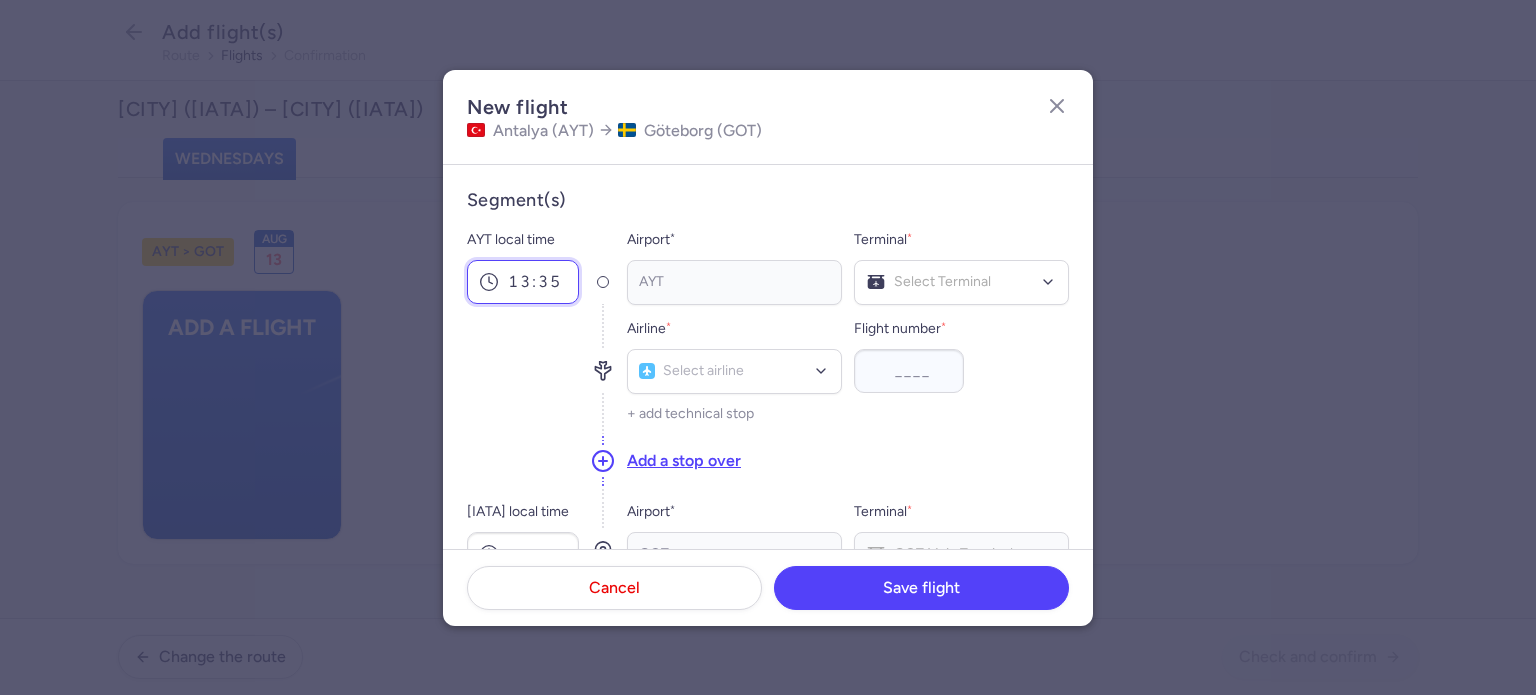 type on "13:35" 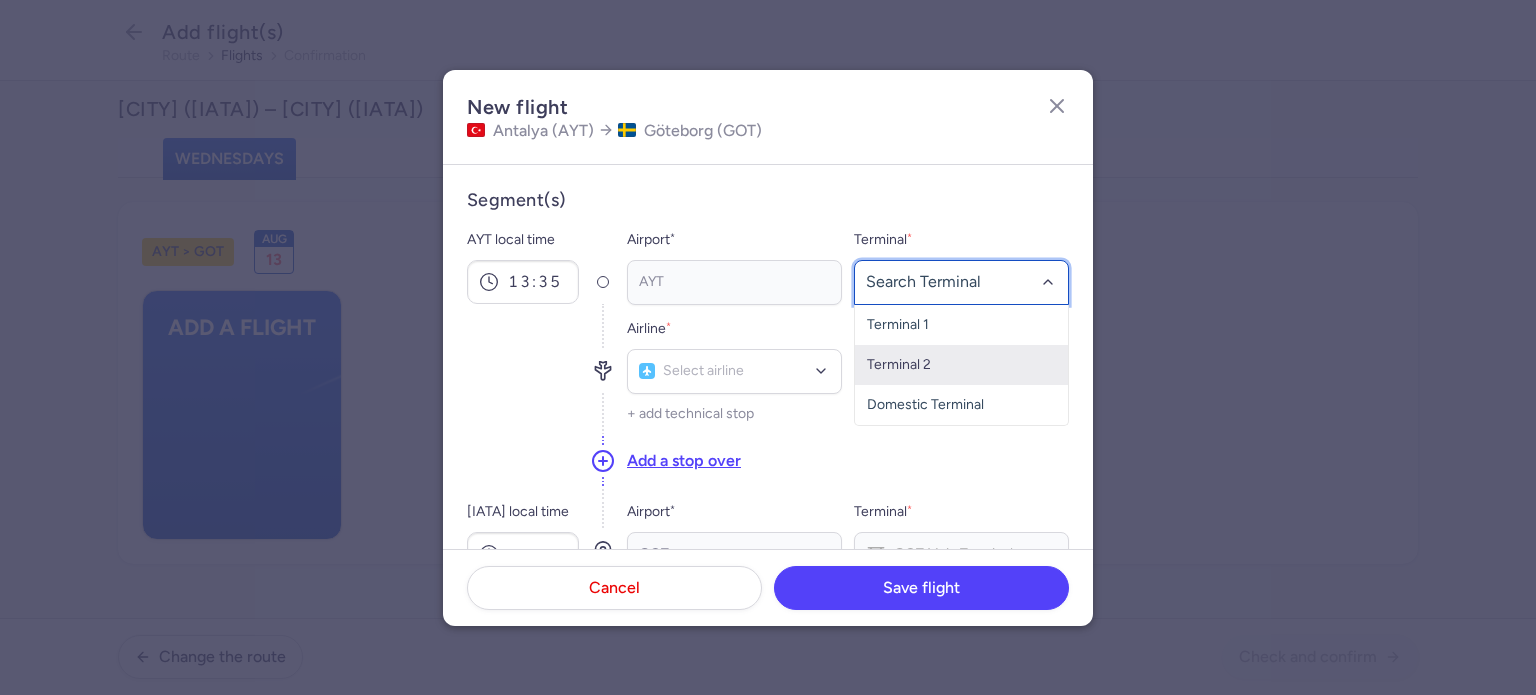 click on "Terminal 2" 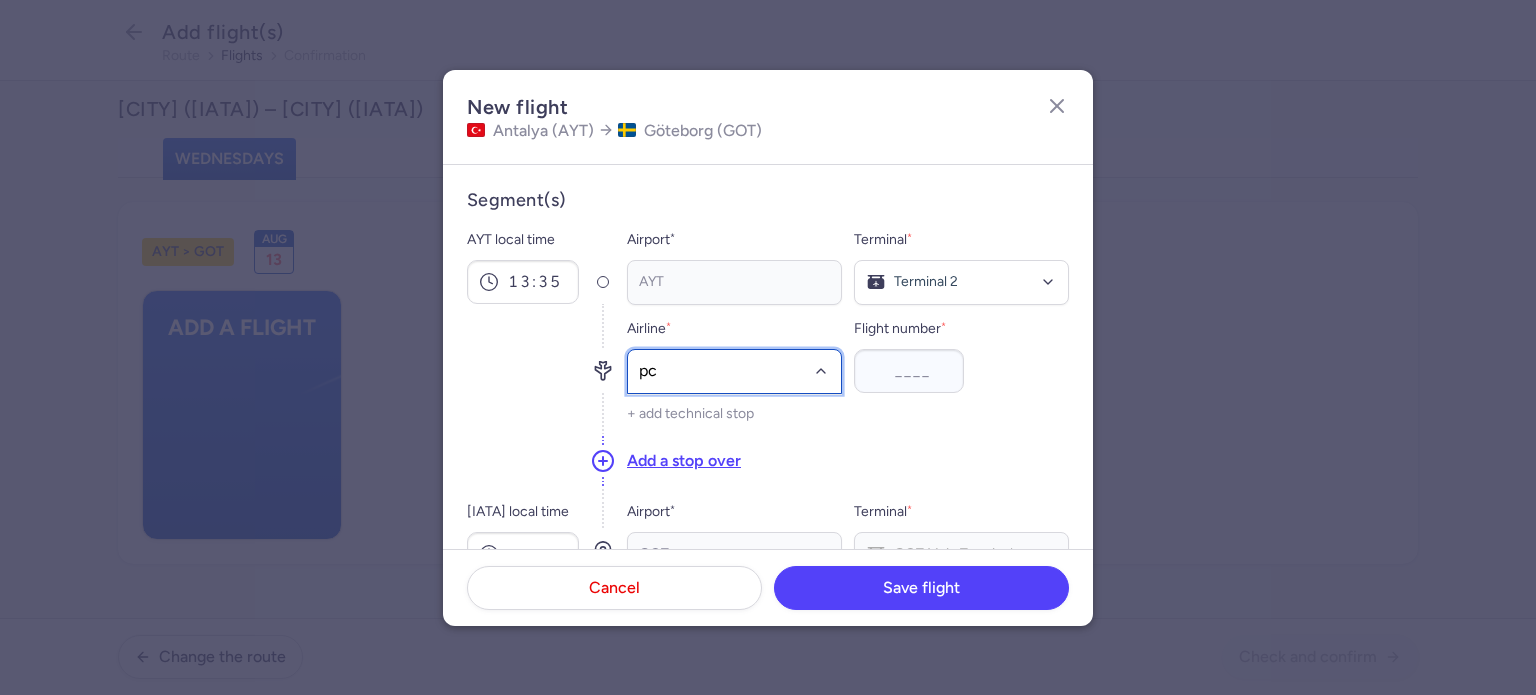 type on "p" 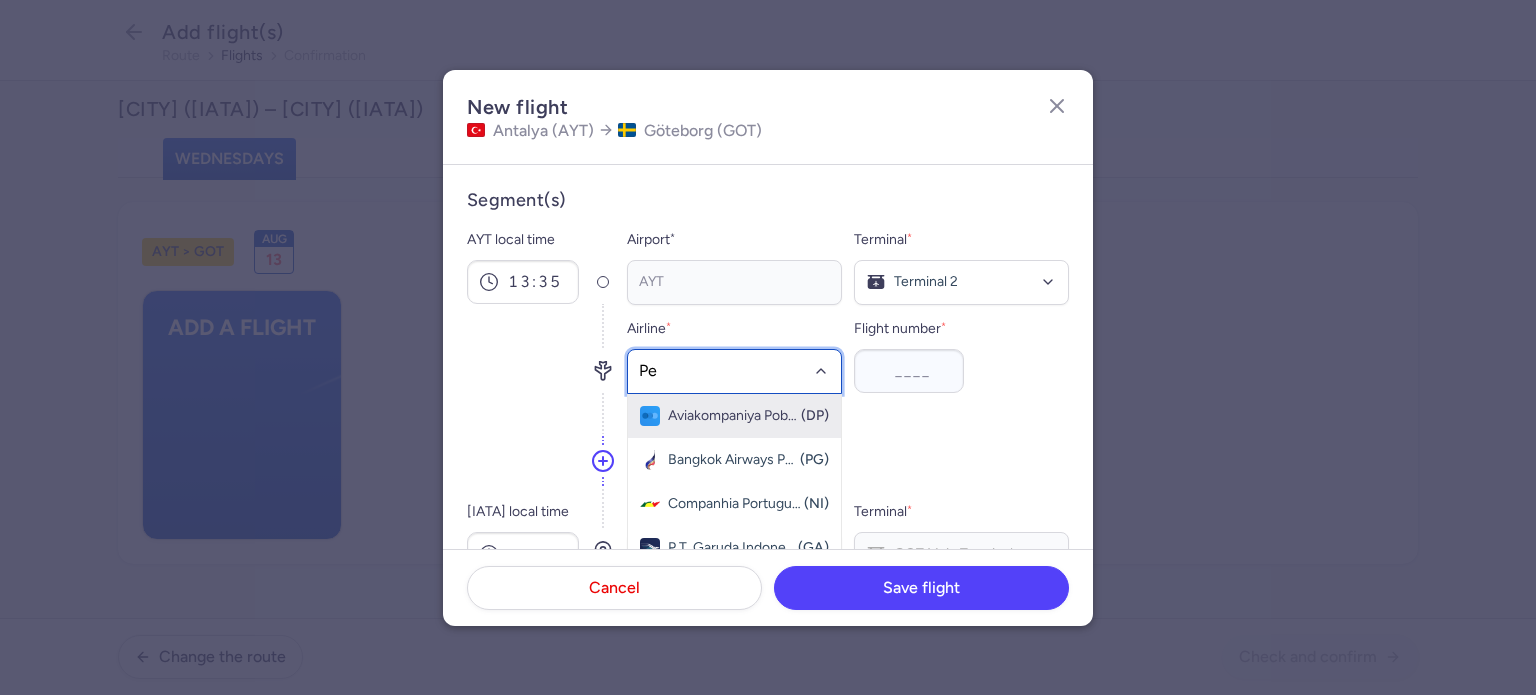 type on "[BRAND]" 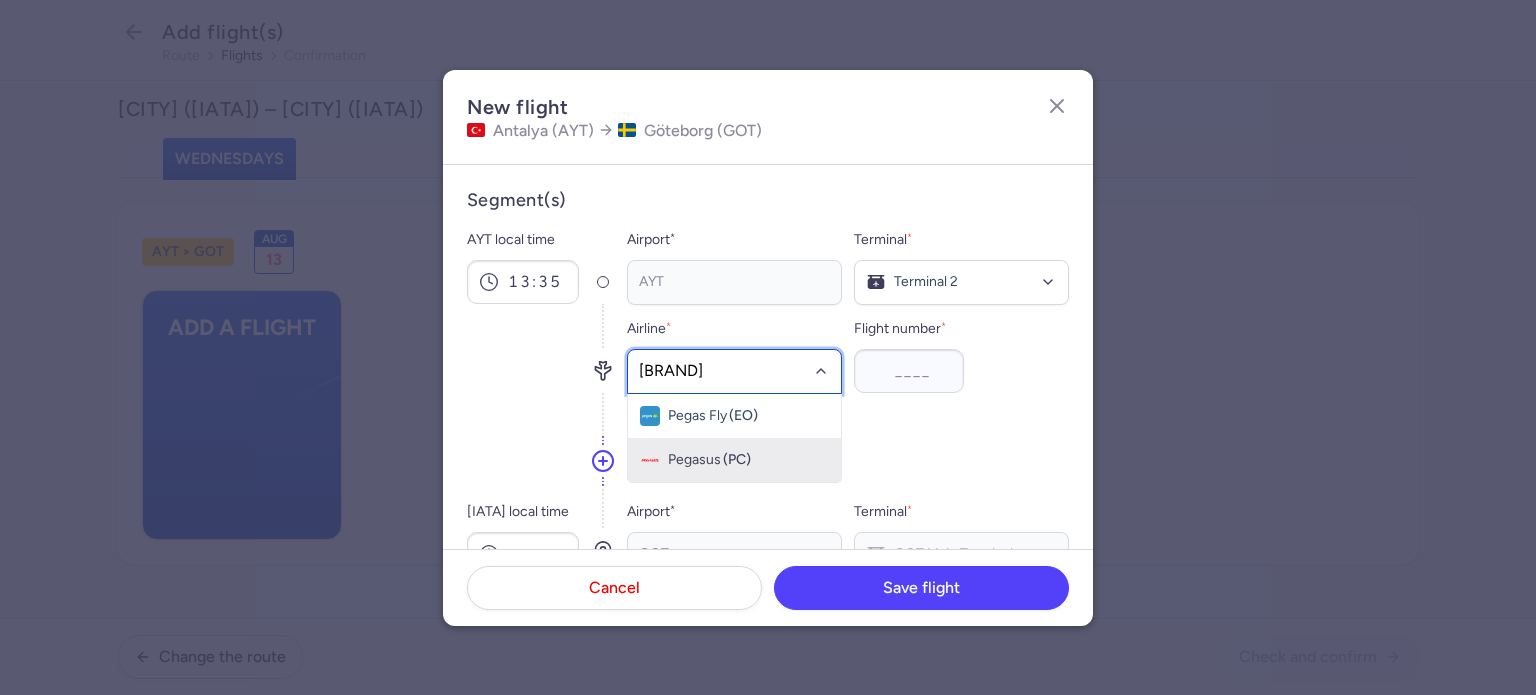 click on "Pegasus" at bounding box center [694, 460] 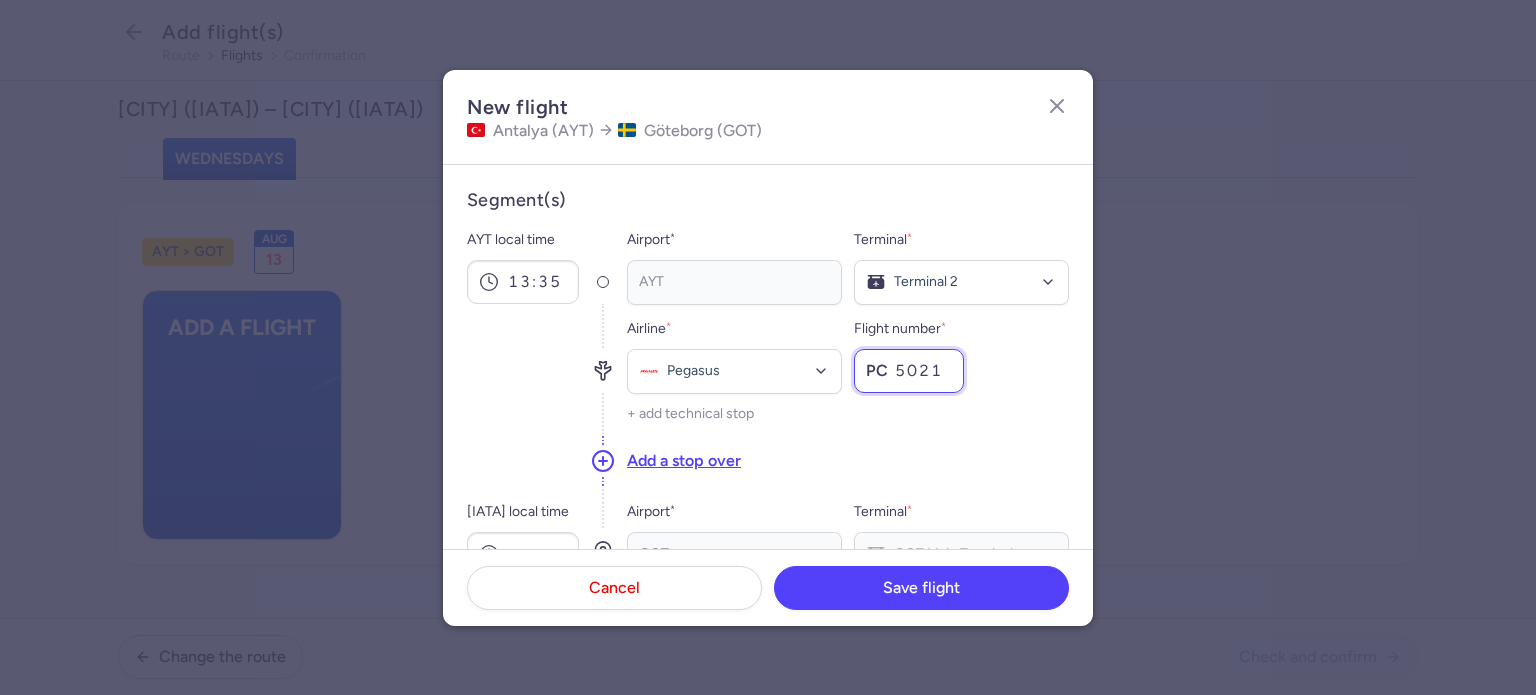 type on "5021" 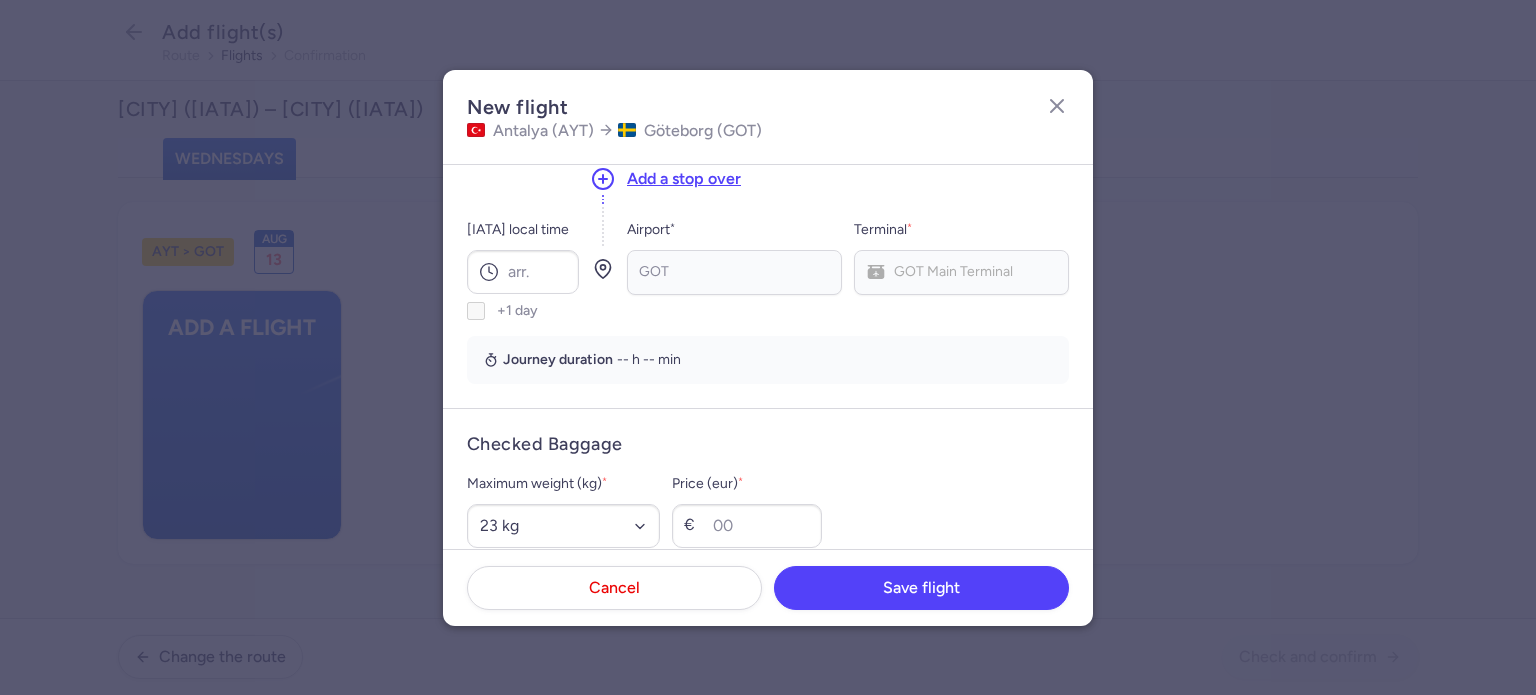 scroll, scrollTop: 284, scrollLeft: 0, axis: vertical 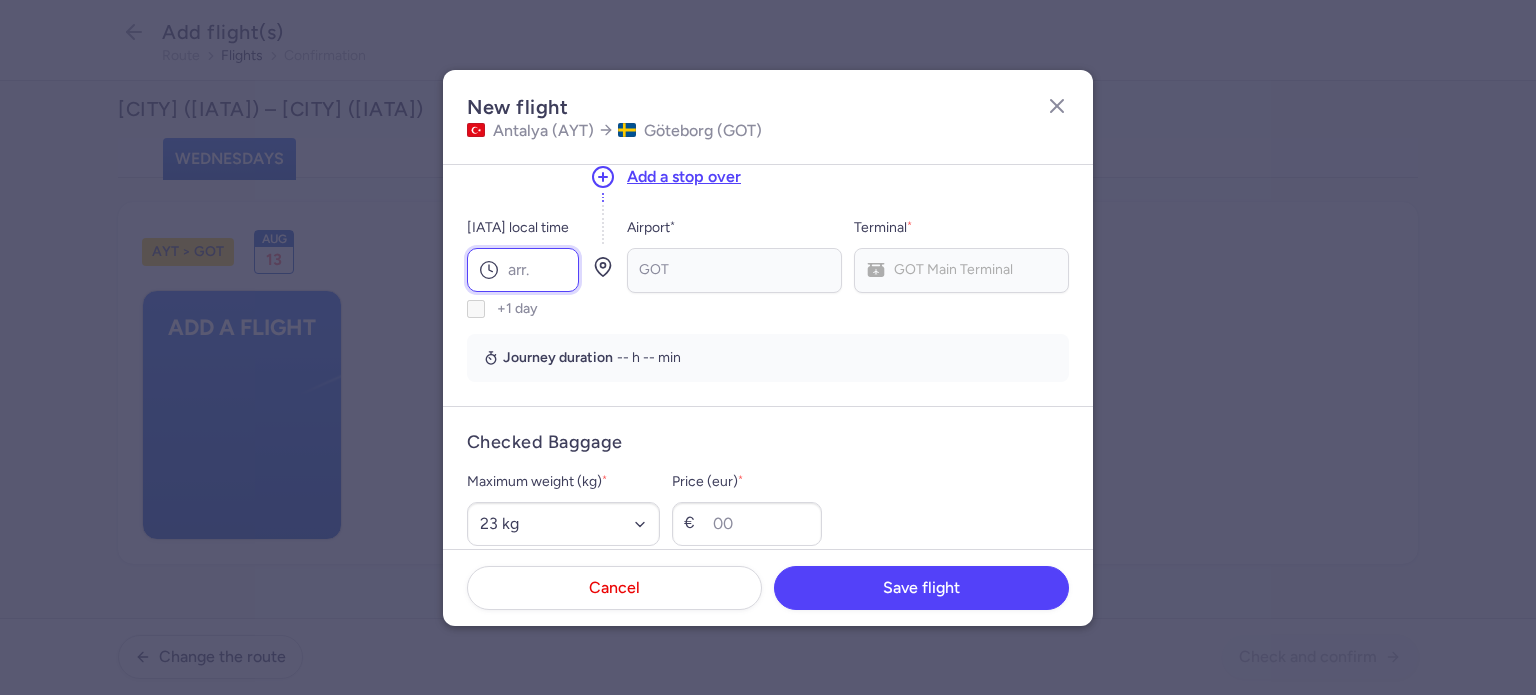 click on "[IATA] local time" at bounding box center (523, 270) 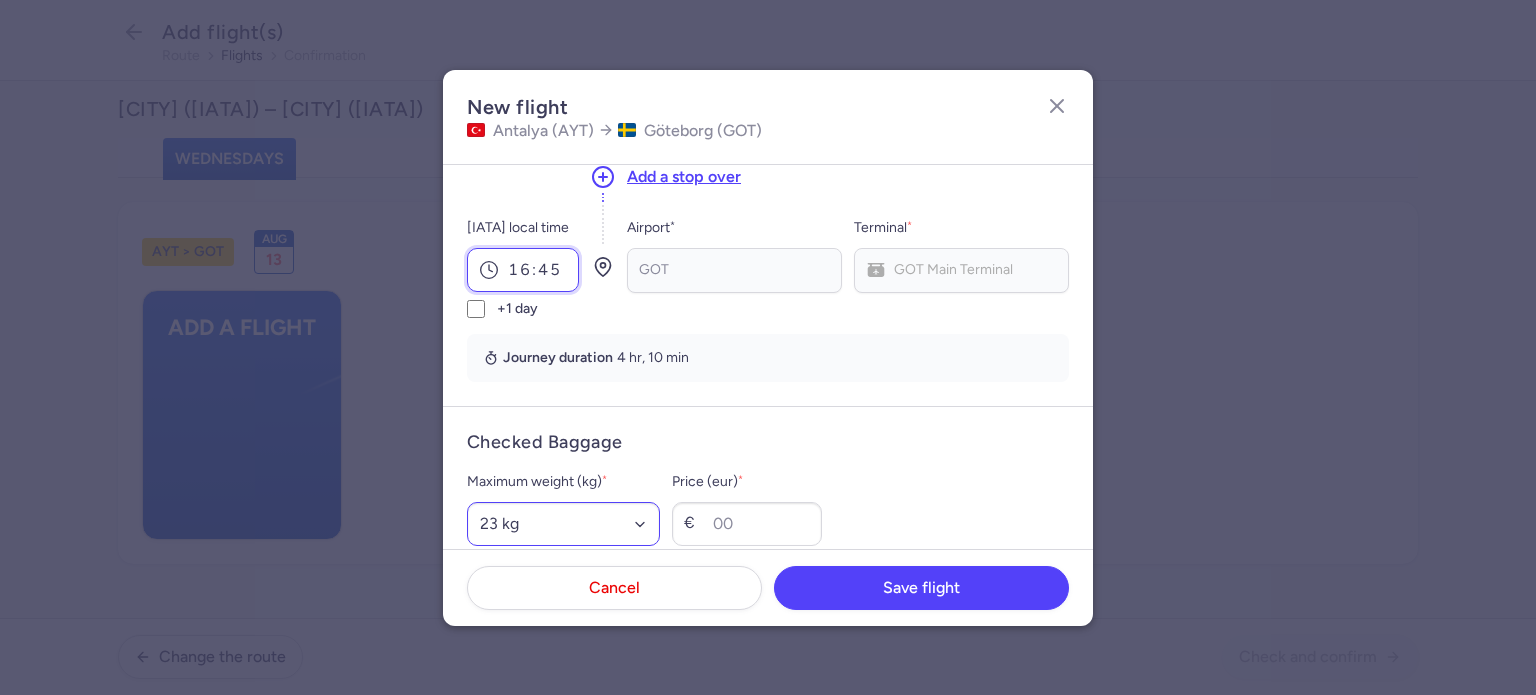 type on "16:45" 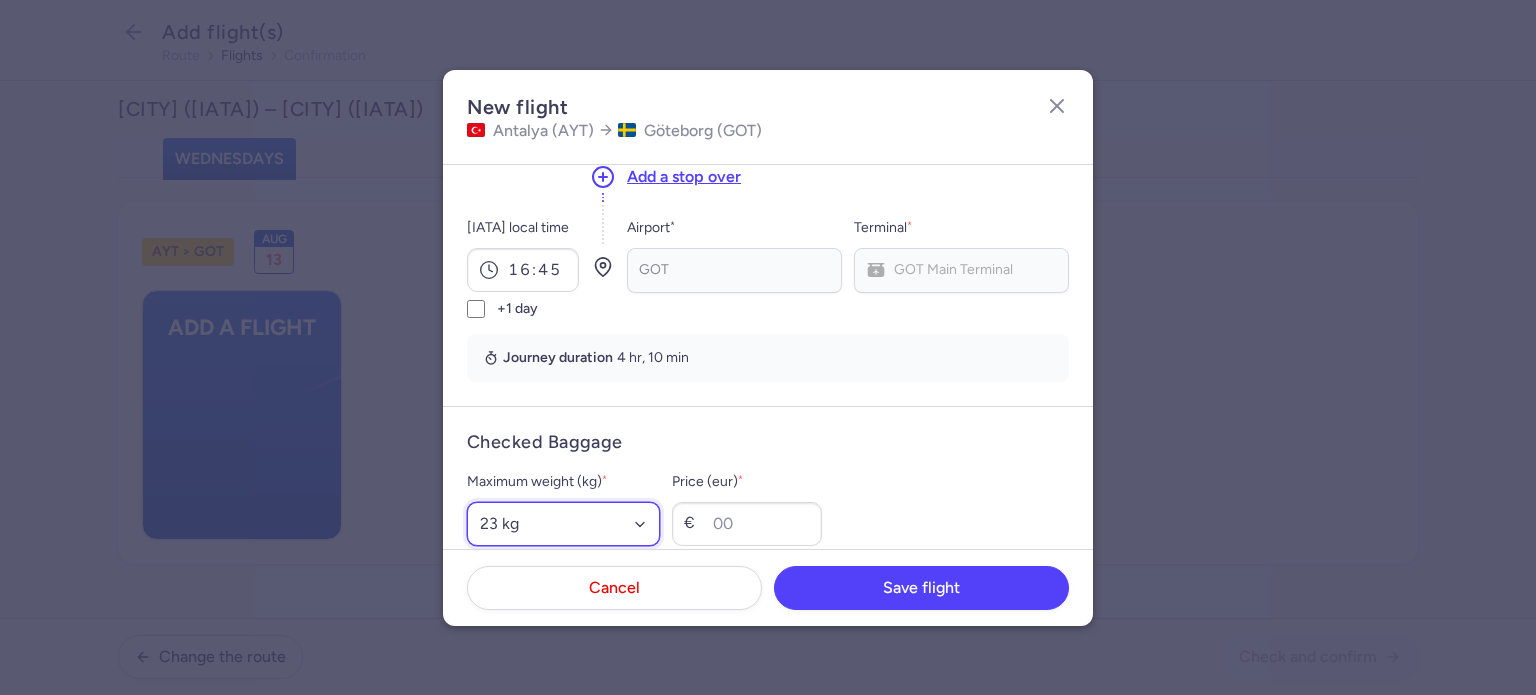 click on "Select an option 15 kg 16 kg 17 kg 18 kg 19 kg 20 kg 21 kg 22 kg 23 kg 24 kg 25 kg 26 kg 27 kg 28 kg 29 kg 30 kg 31 kg 32 kg 33 kg 34 kg 35 kg" at bounding box center (563, 524) 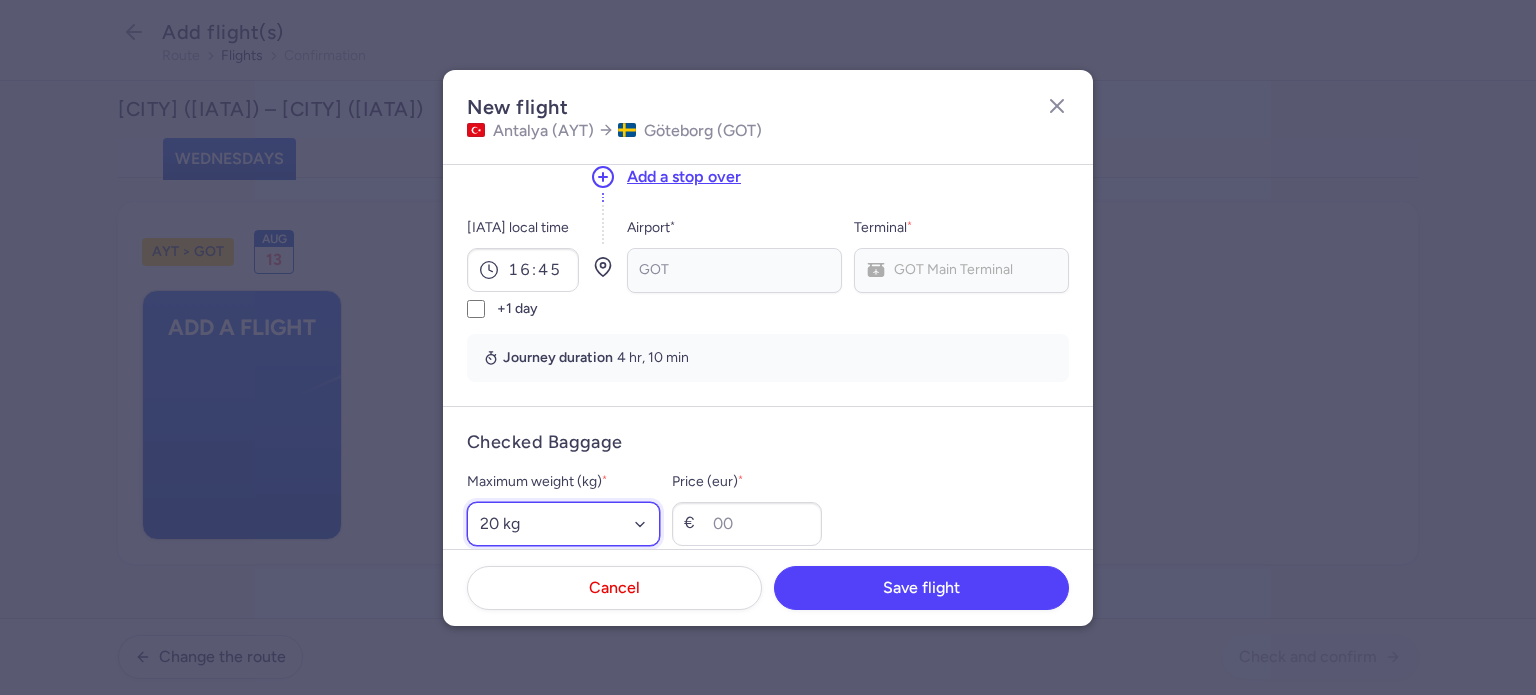 click on "Select an option 15 kg 16 kg 17 kg 18 kg 19 kg 20 kg 21 kg 22 kg 23 kg 24 kg 25 kg 26 kg 27 kg 28 kg 29 kg 30 kg 31 kg 32 kg 33 kg 34 kg 35 kg" at bounding box center (563, 524) 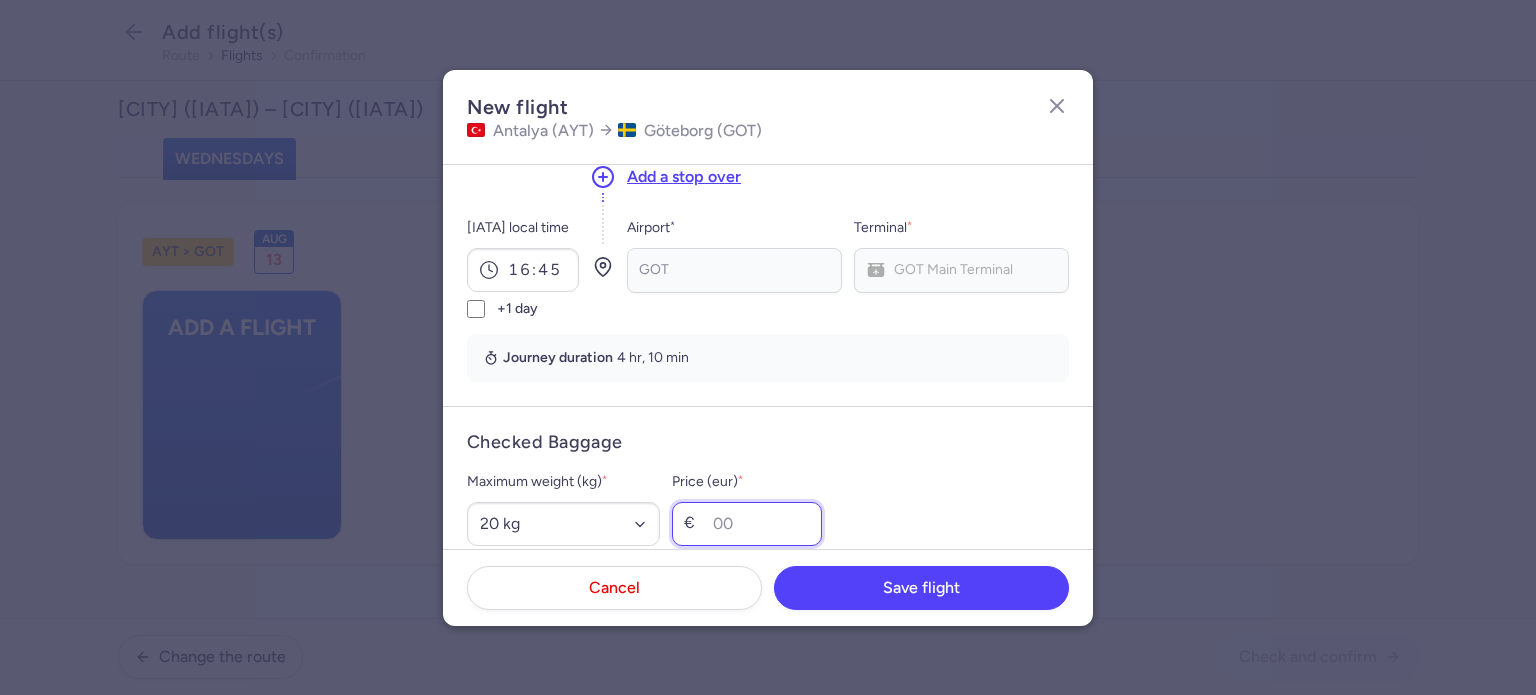 click on "Price (eur)  *" at bounding box center (747, 524) 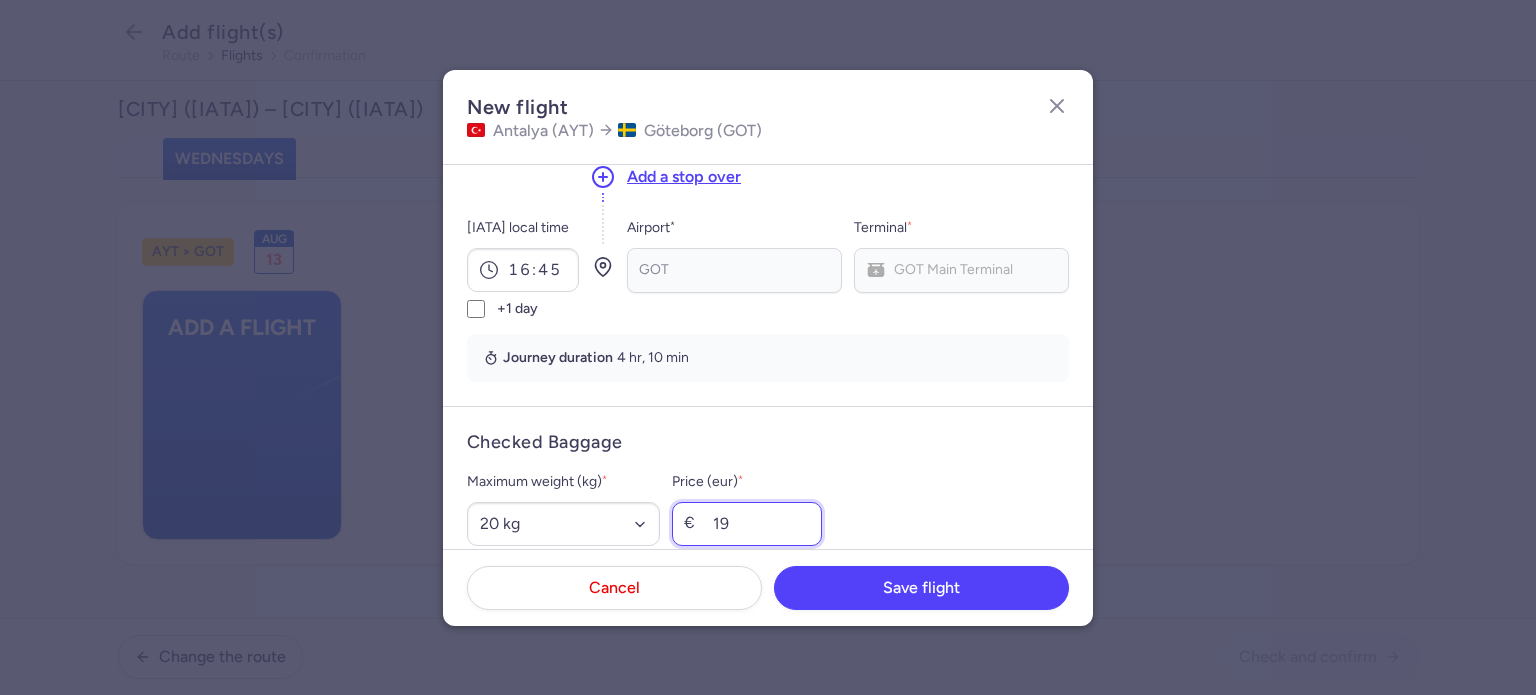 type on "19" 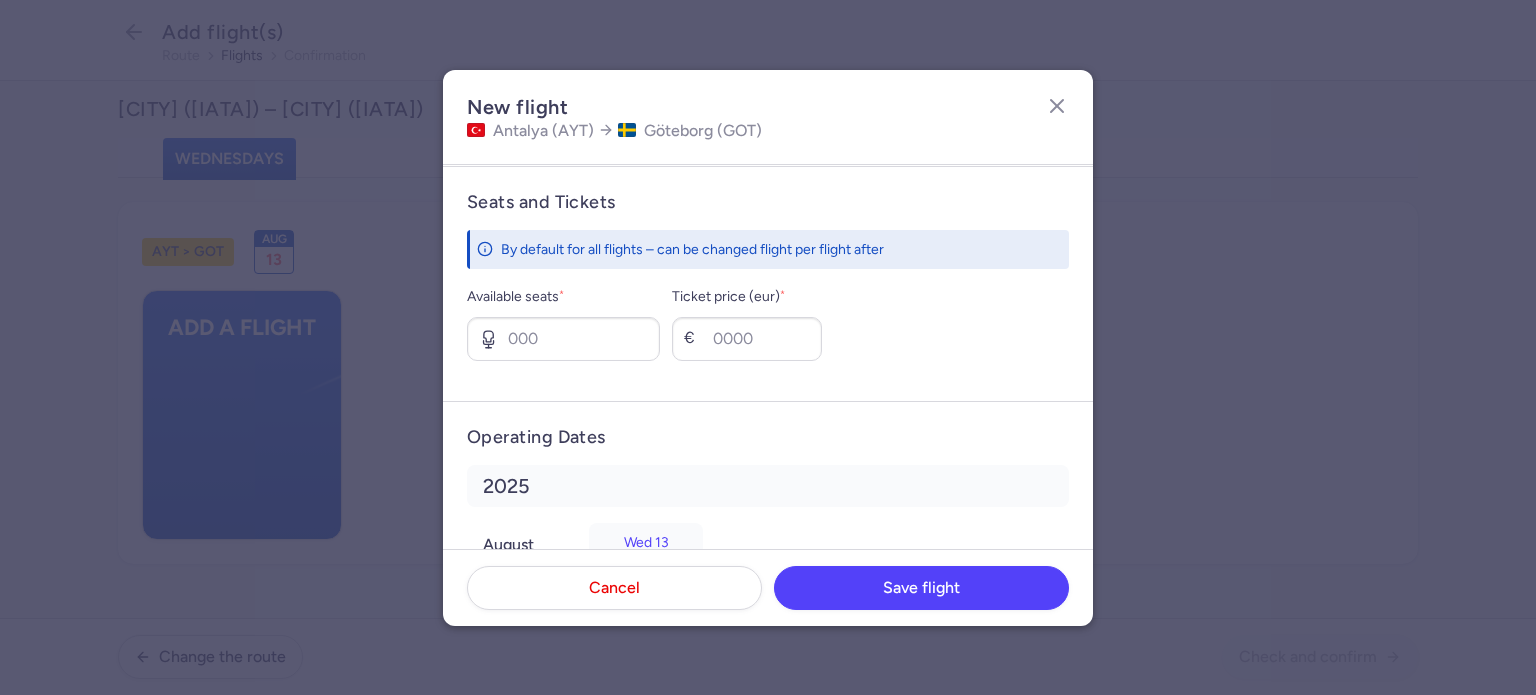 scroll, scrollTop: 625, scrollLeft: 0, axis: vertical 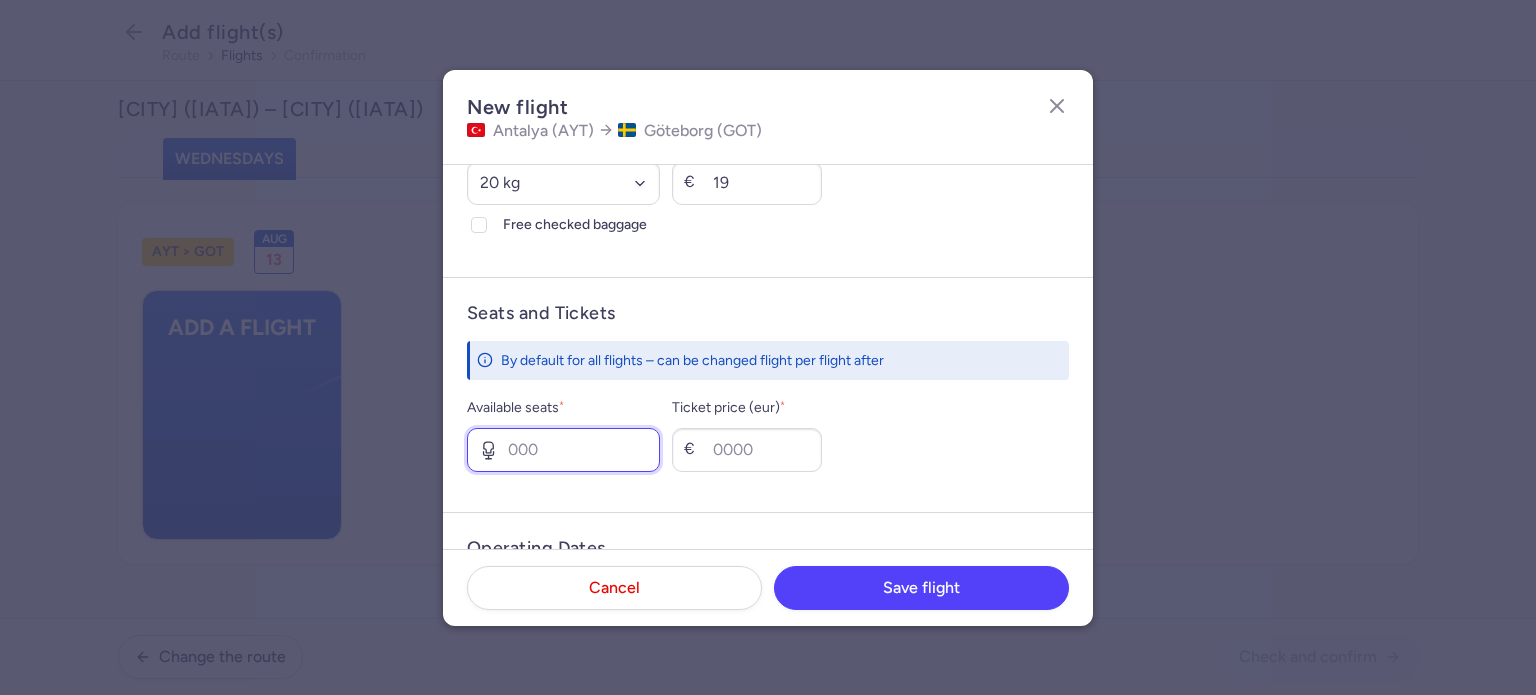 click on "Available seats  *" at bounding box center [563, 450] 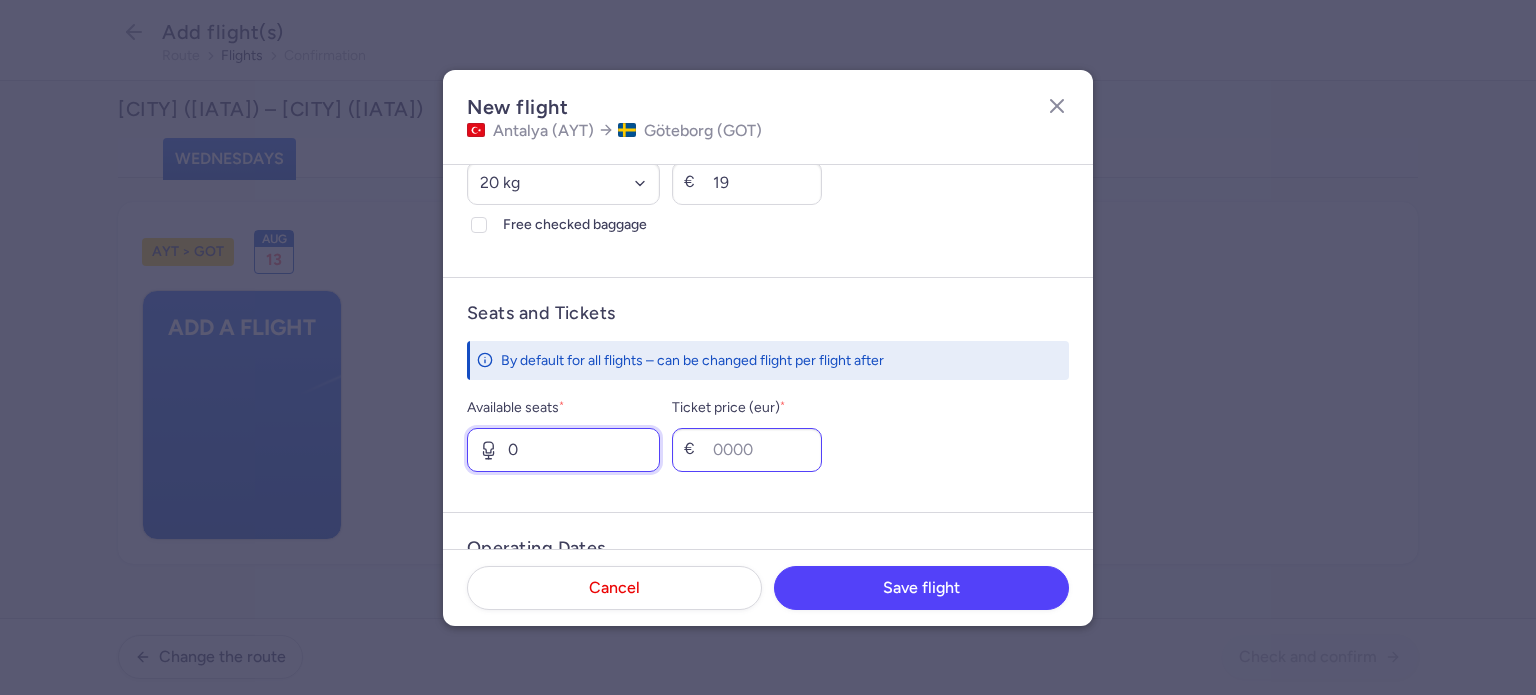type on "0" 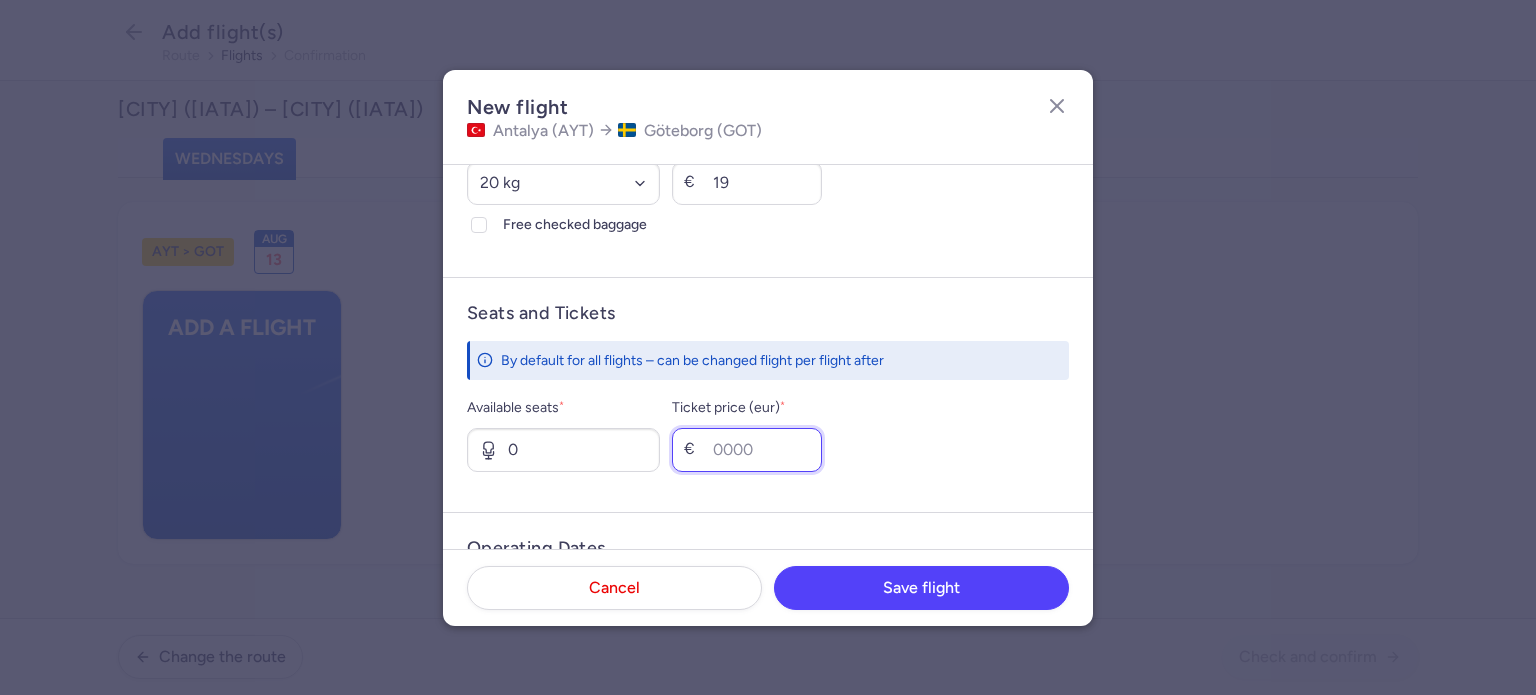 click on "Ticket price (eur)  *" at bounding box center (747, 450) 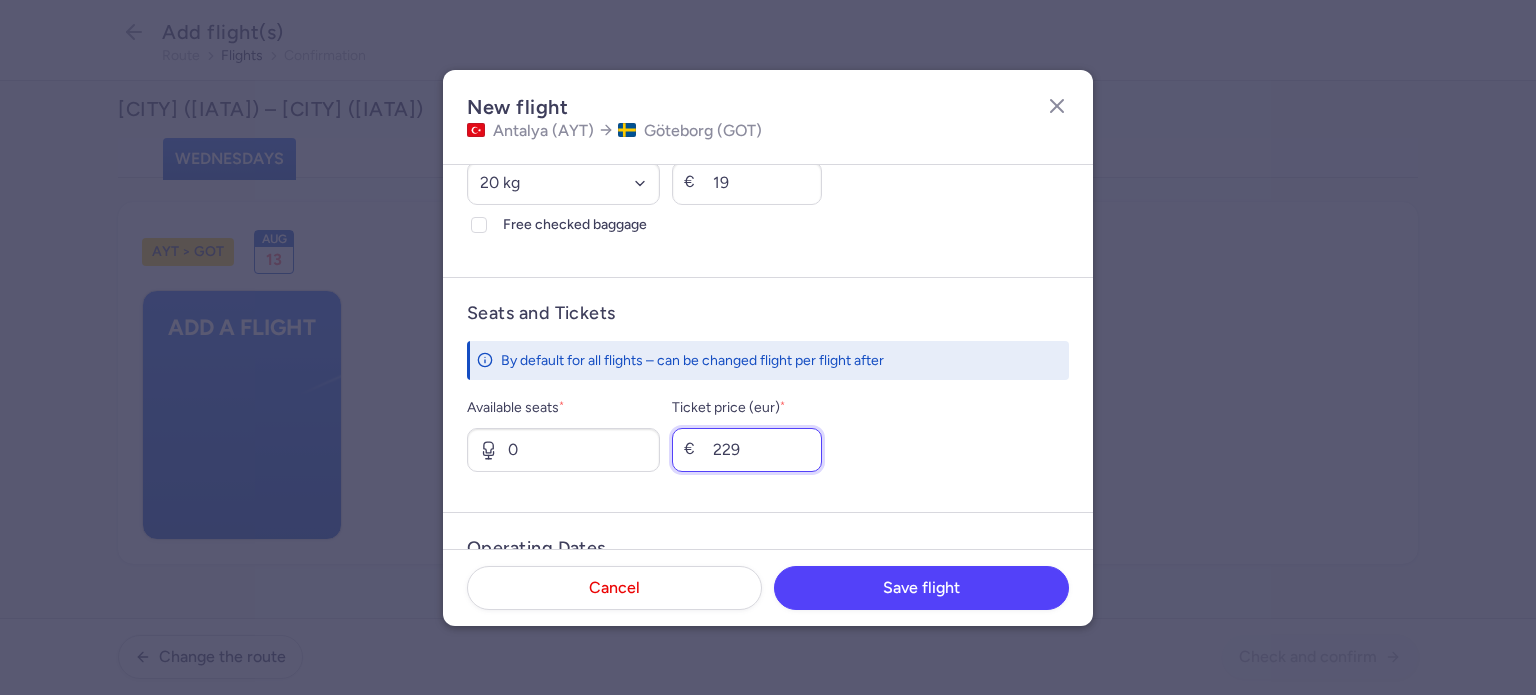 type on "229" 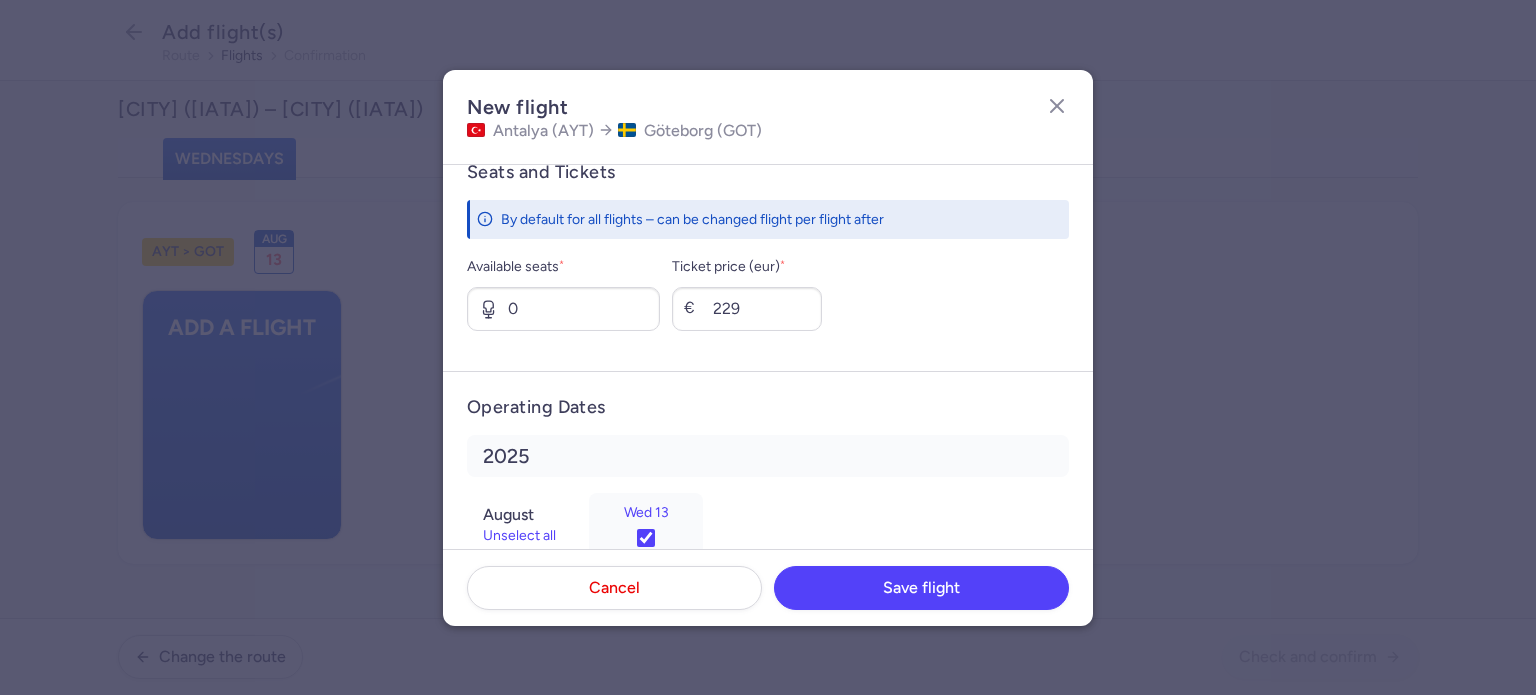 scroll, scrollTop: 814, scrollLeft: 0, axis: vertical 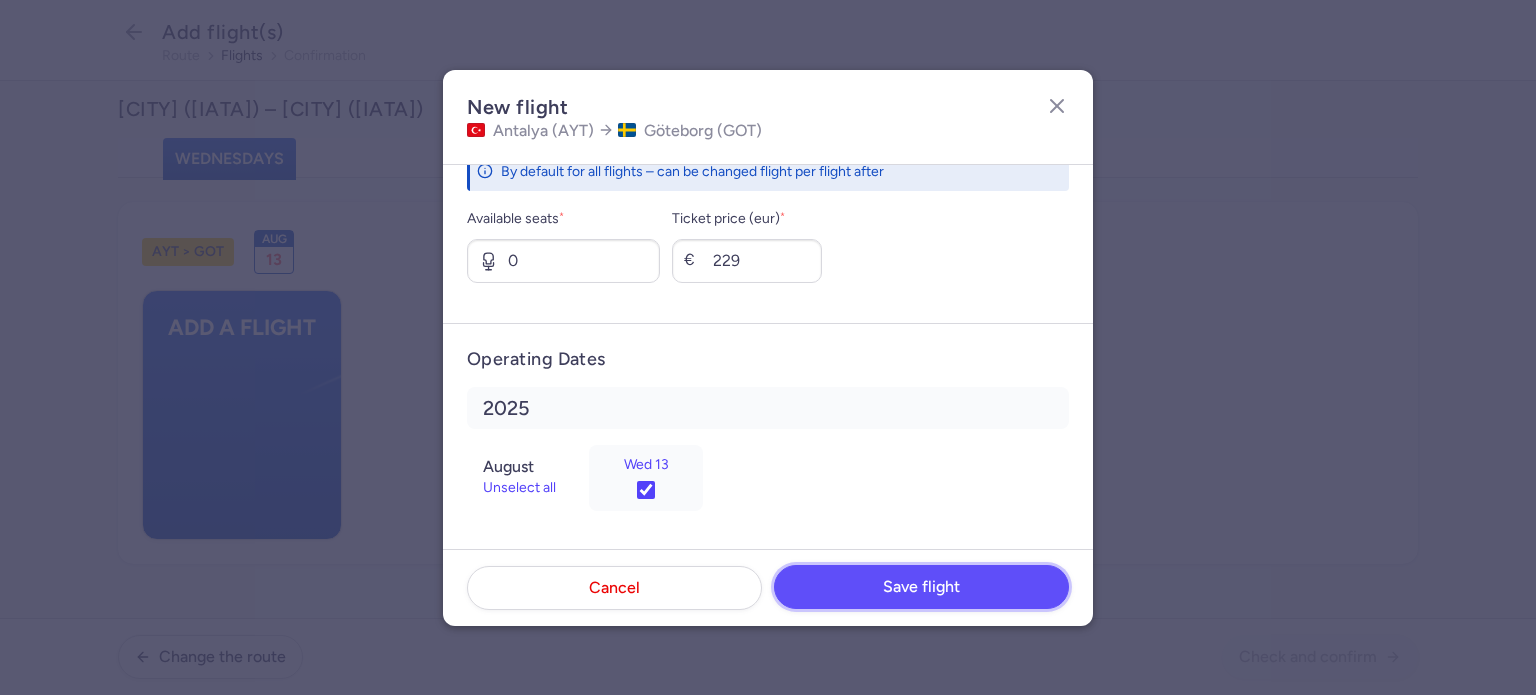 click on "Save flight" at bounding box center [921, 587] 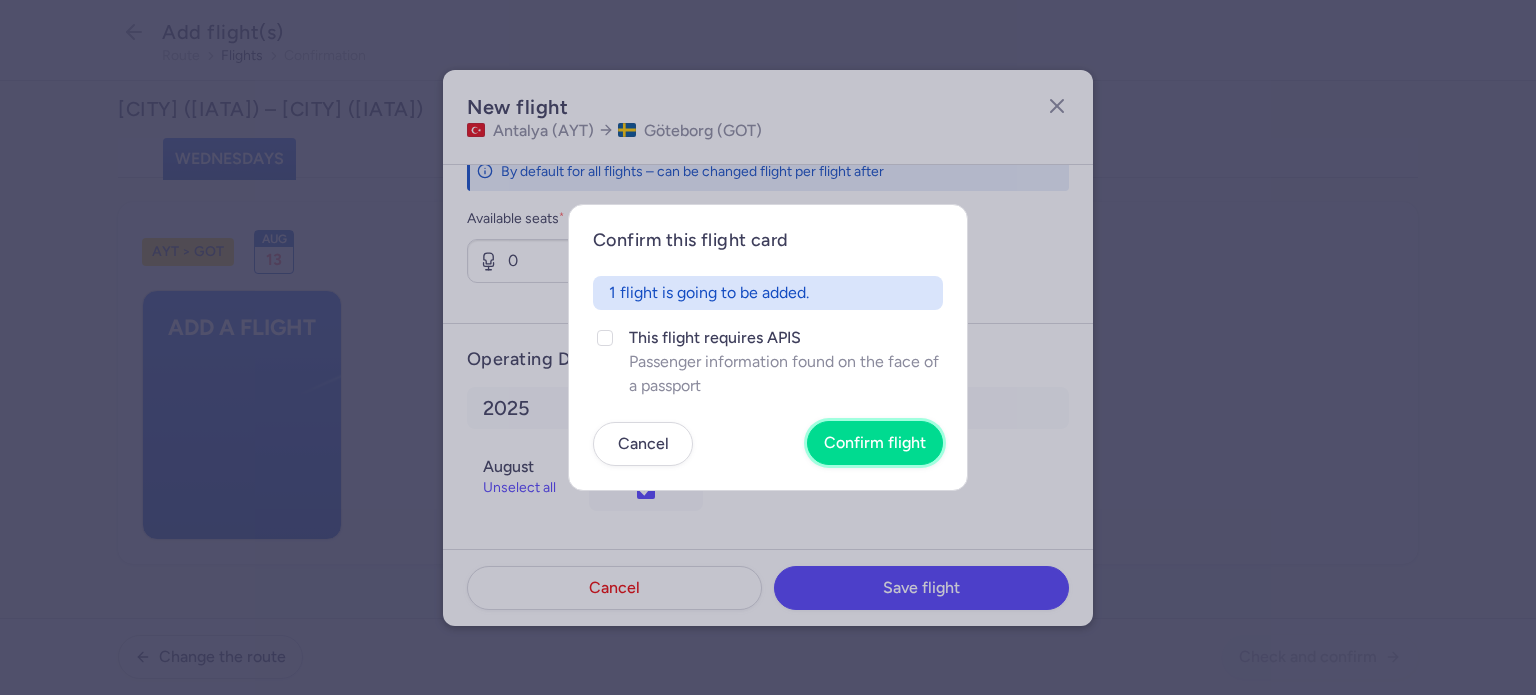 click on "Confirm flight" at bounding box center (875, 443) 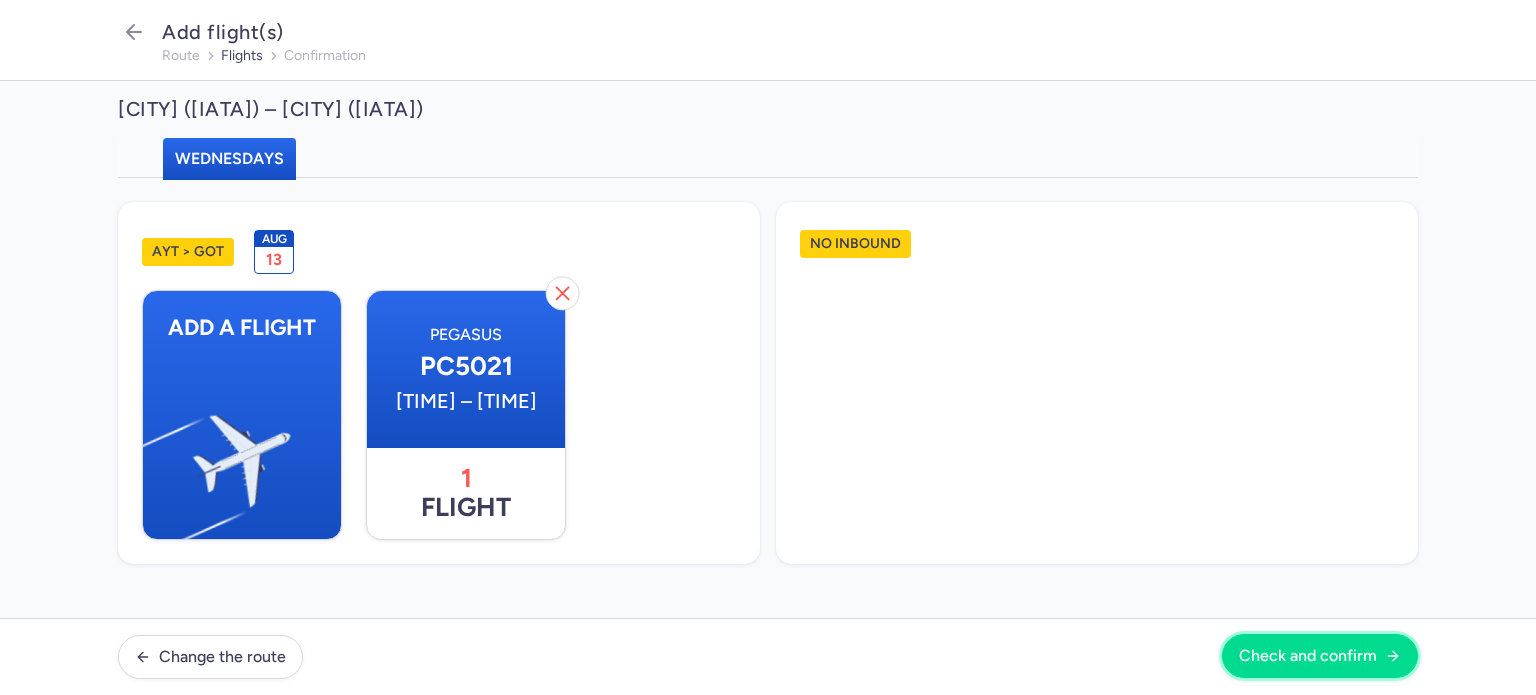 click on "Check and confirm" at bounding box center [1308, 656] 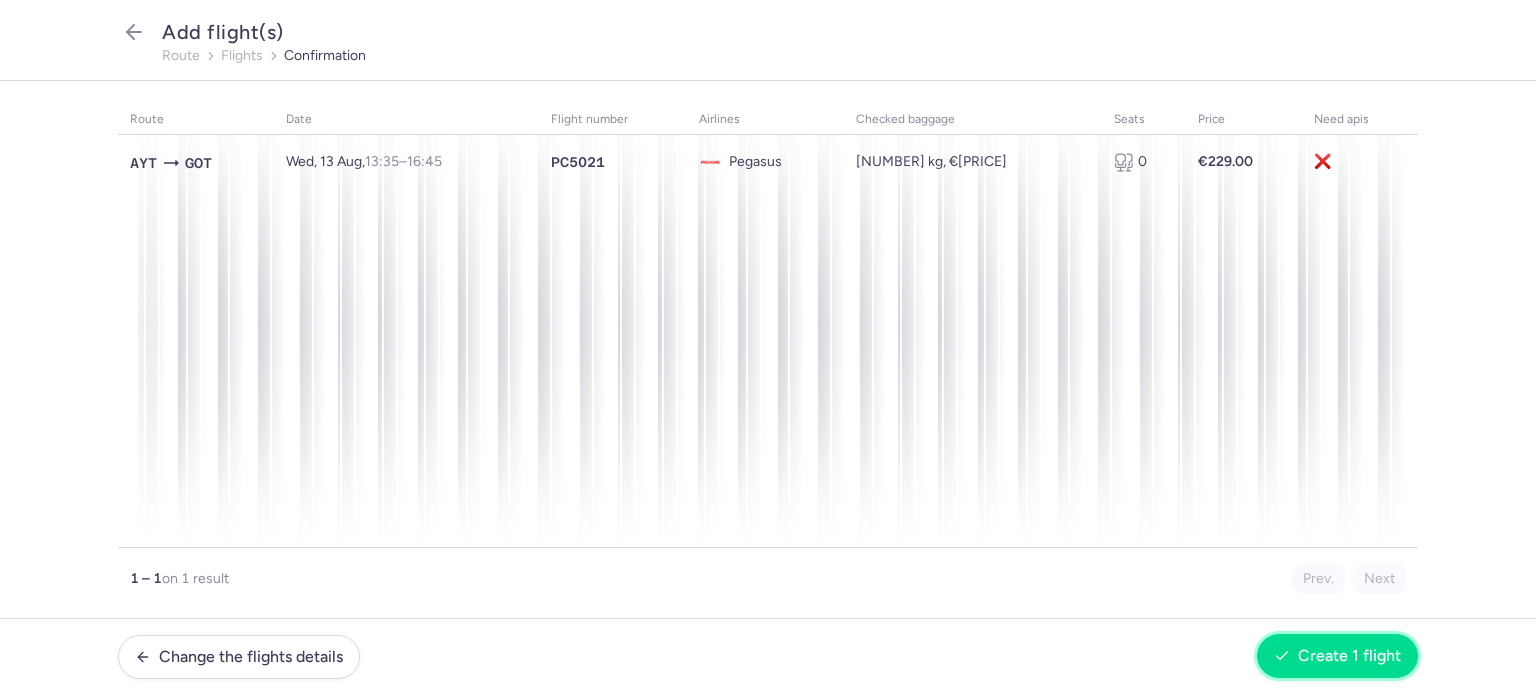 click on "Create 1 flight" at bounding box center (1349, 656) 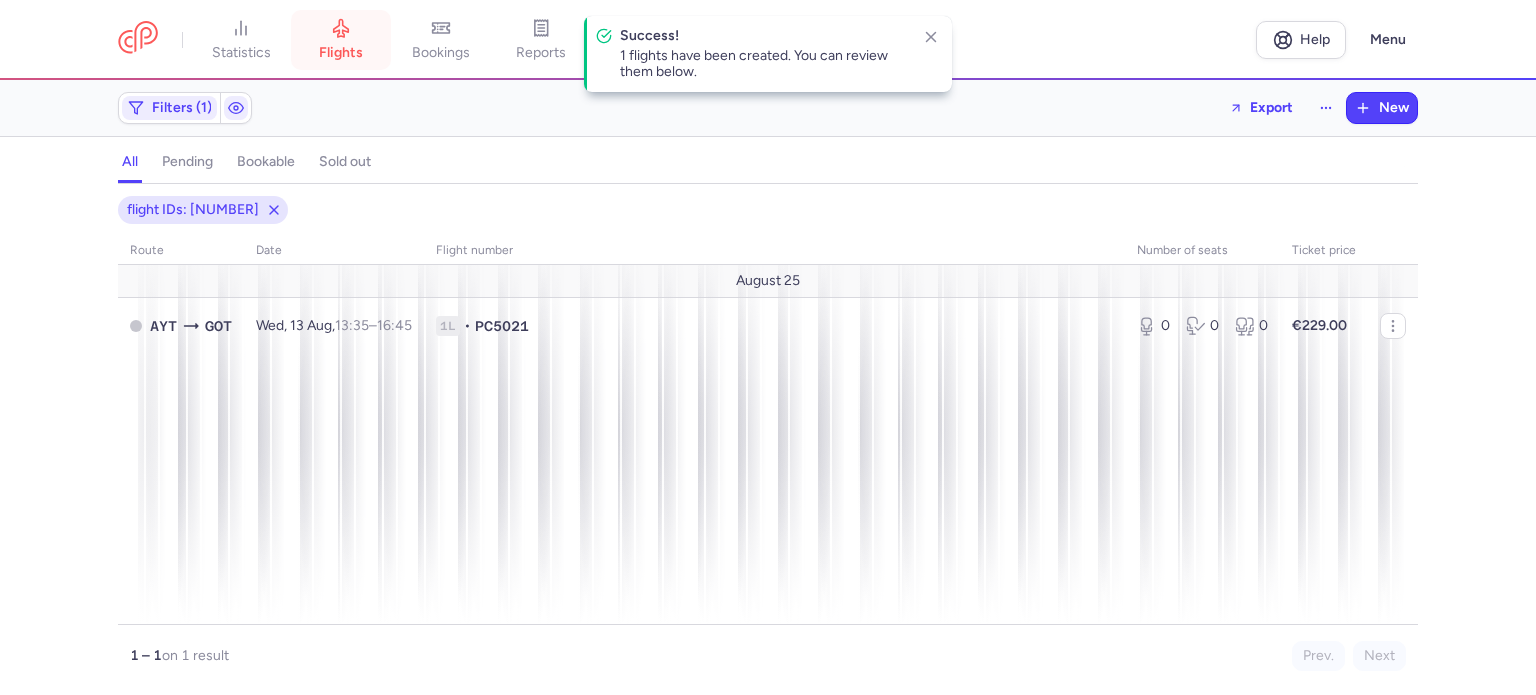 click on "flights" at bounding box center [341, 40] 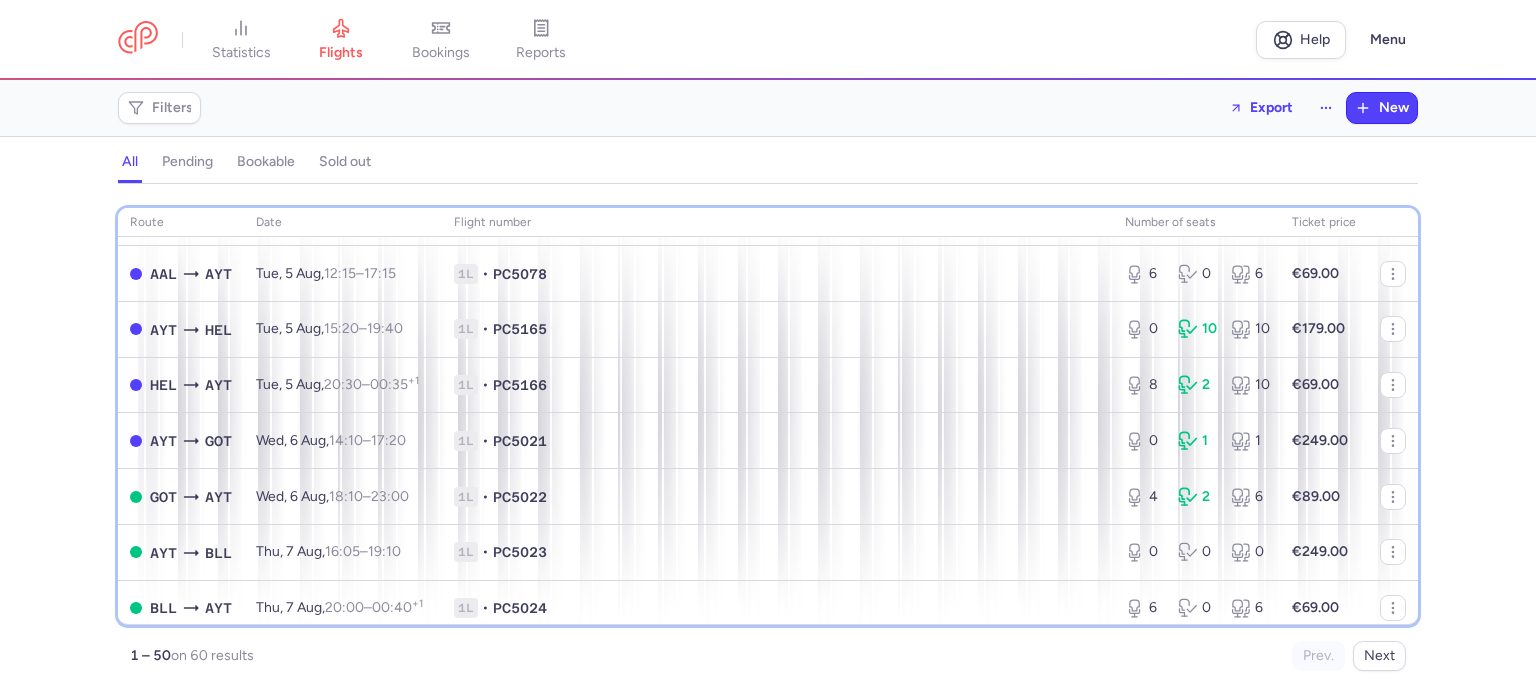scroll, scrollTop: 120, scrollLeft: 0, axis: vertical 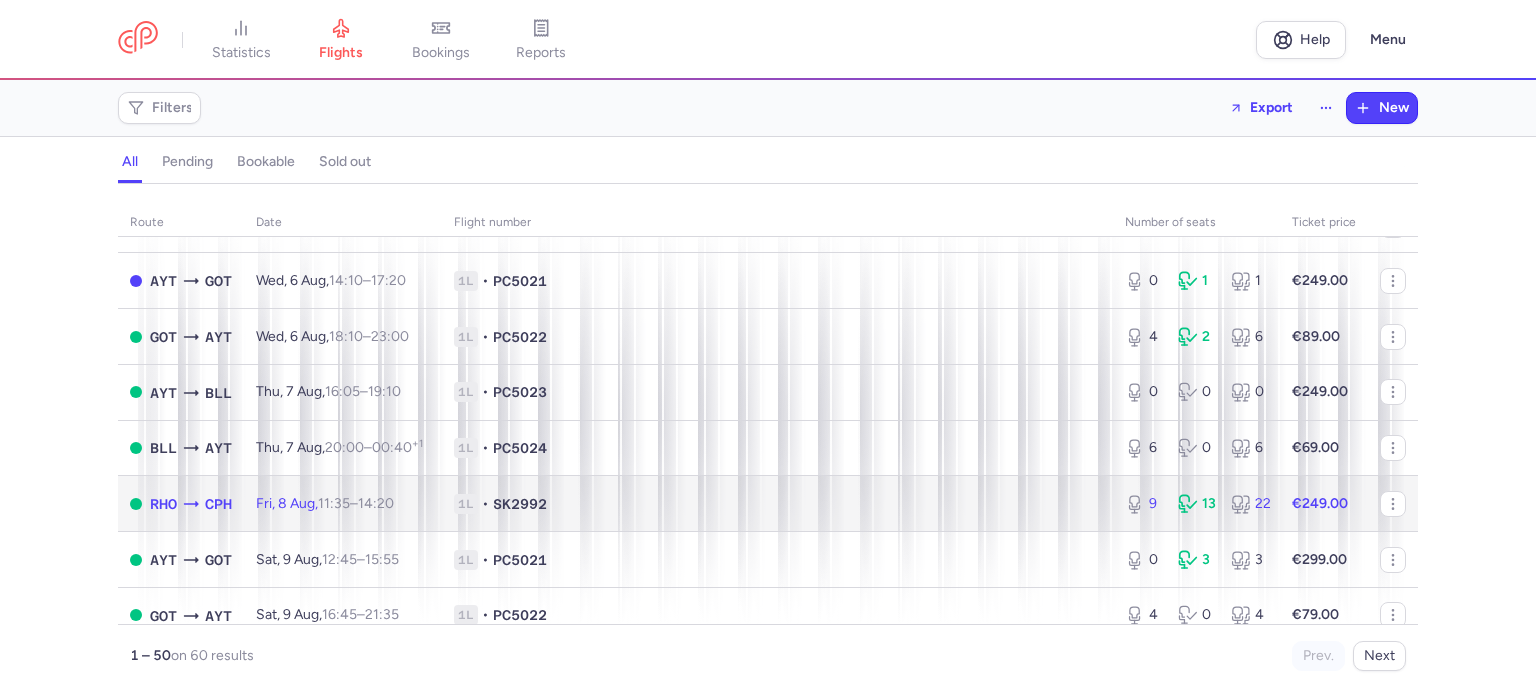 click on "[SEATS] • [AIRLINE][FLIGHT_NUMBER]" 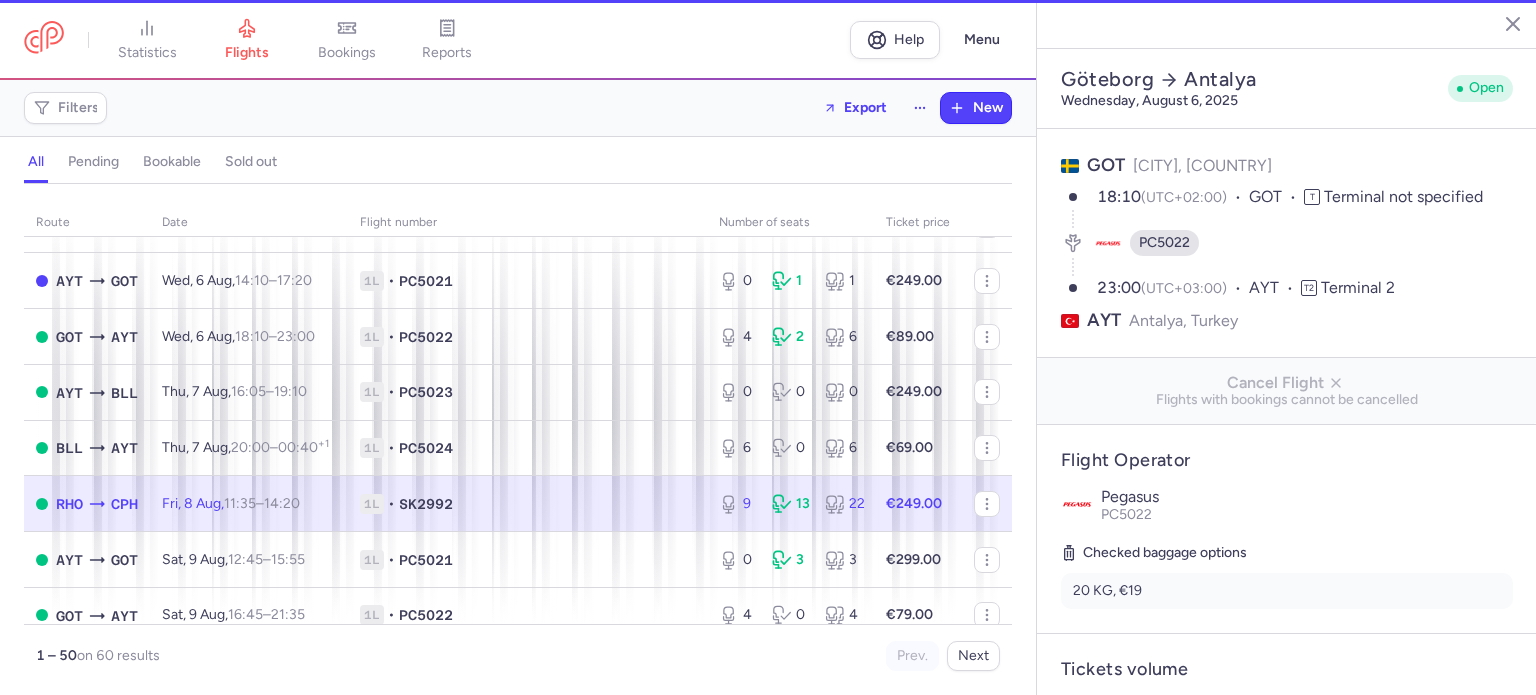 type on "9" 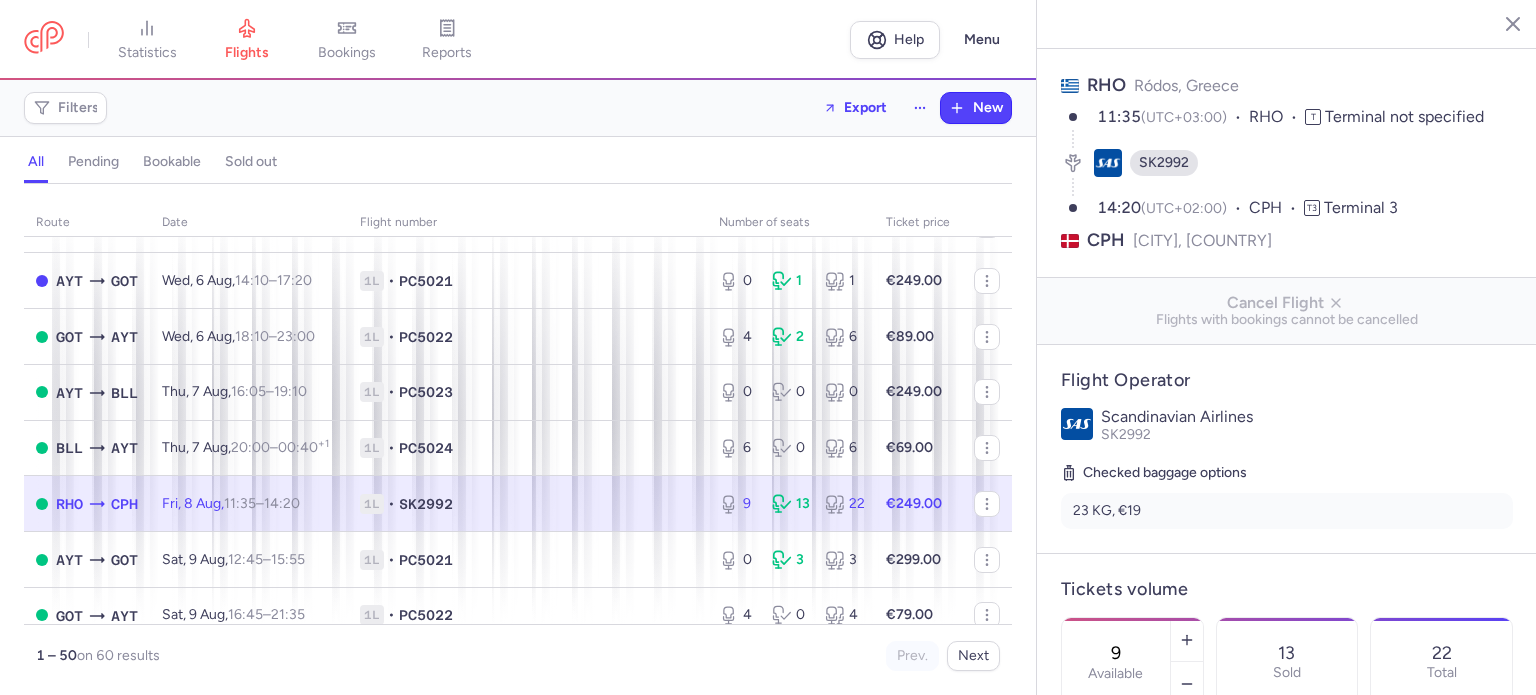 scroll, scrollTop: 120, scrollLeft: 0, axis: vertical 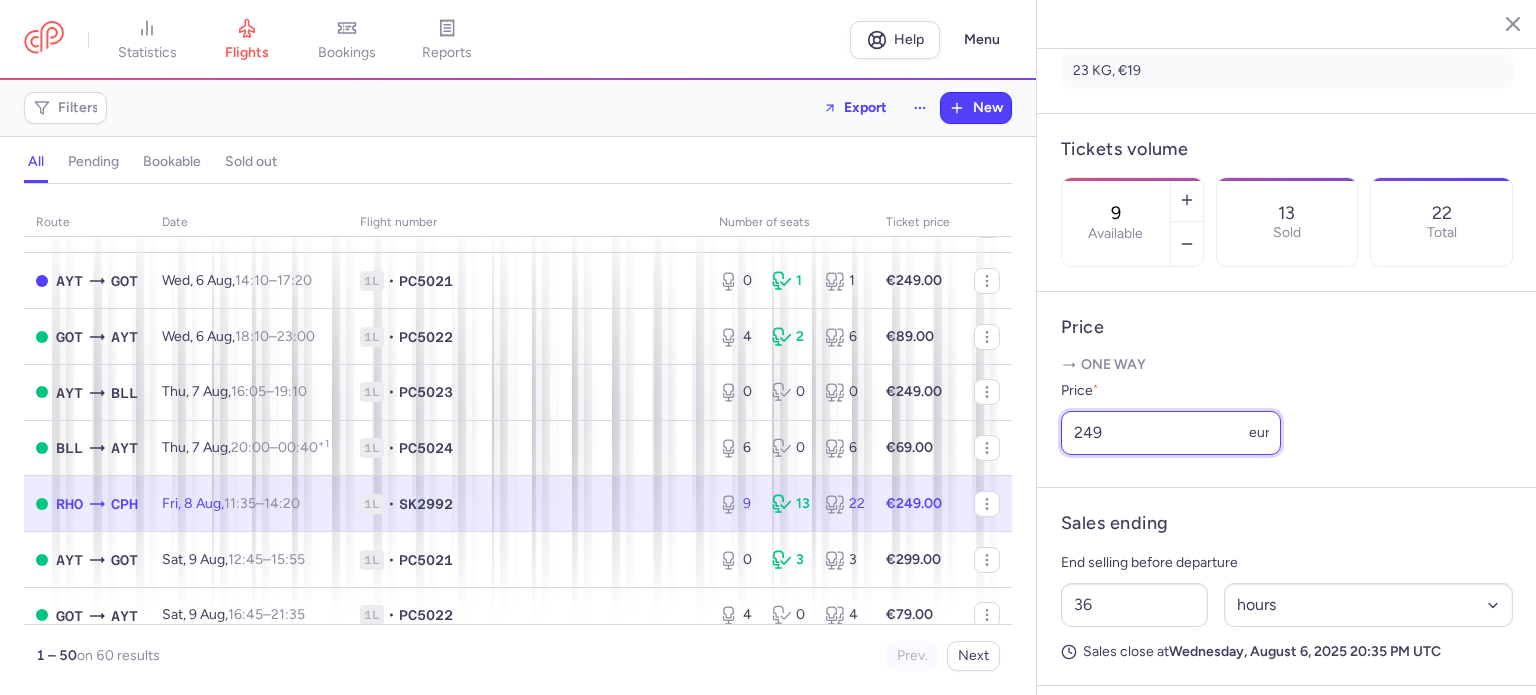 click on "249" at bounding box center [1171, 433] 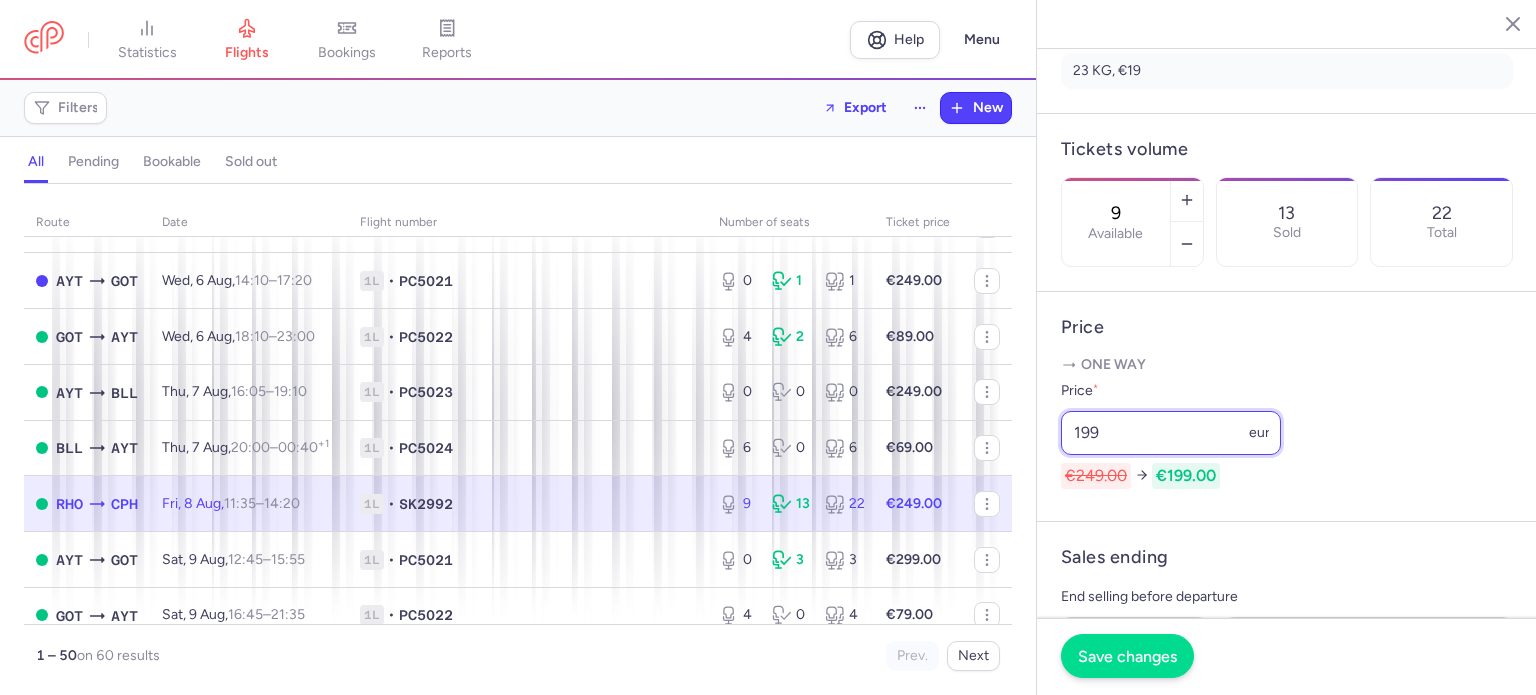 type on "199" 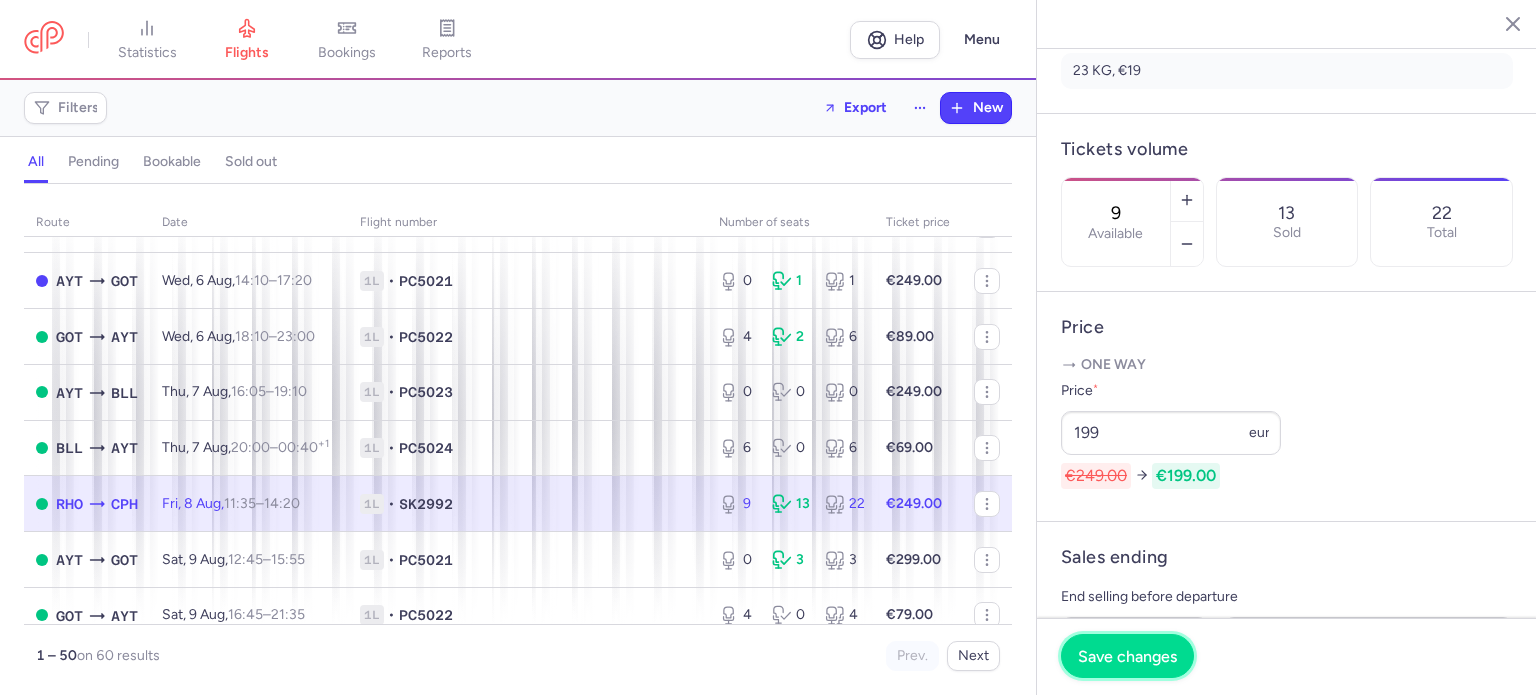 click on "Save changes" at bounding box center (1127, 656) 